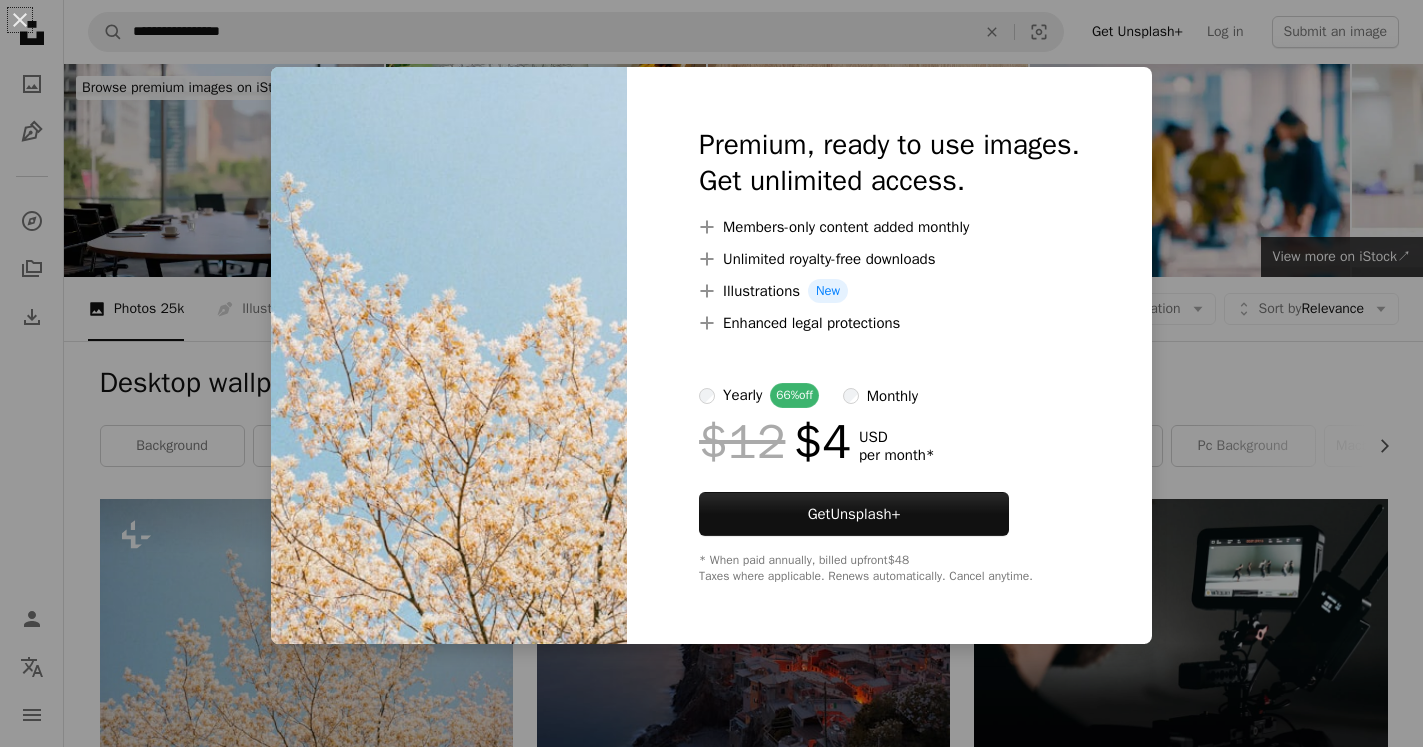 scroll, scrollTop: 408, scrollLeft: 0, axis: vertical 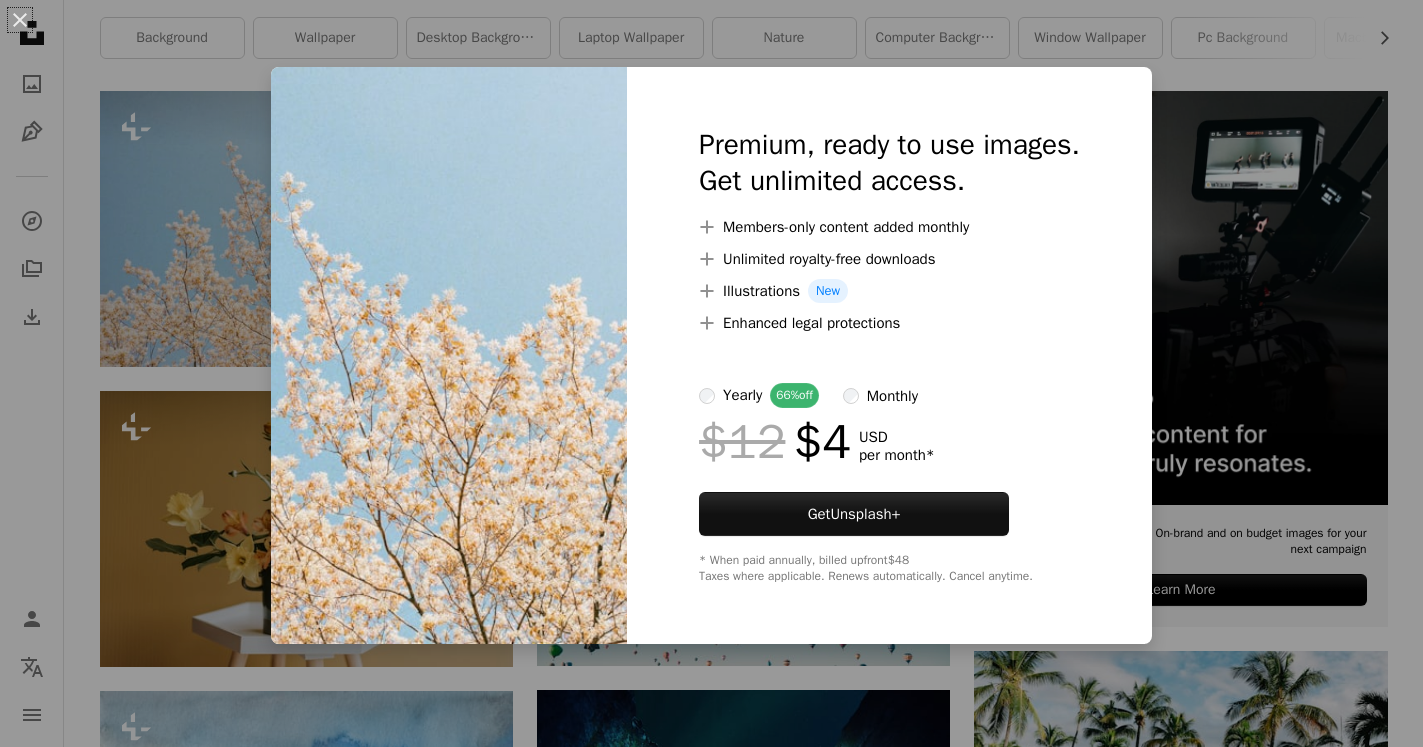 click on "An X shape Premium, ready to use images. Get unlimited access. A plus sign Members-only content added monthly A plus sign Unlimited royalty-free downloads A plus sign Illustrations  New A plus sign Enhanced legal protections yearly 66%  off monthly $12   $4 USD per month * Get  Unsplash+ * When paid annually, billed upfront  $48 Taxes where applicable. Renews automatically. Cancel anytime." at bounding box center (711, 373) 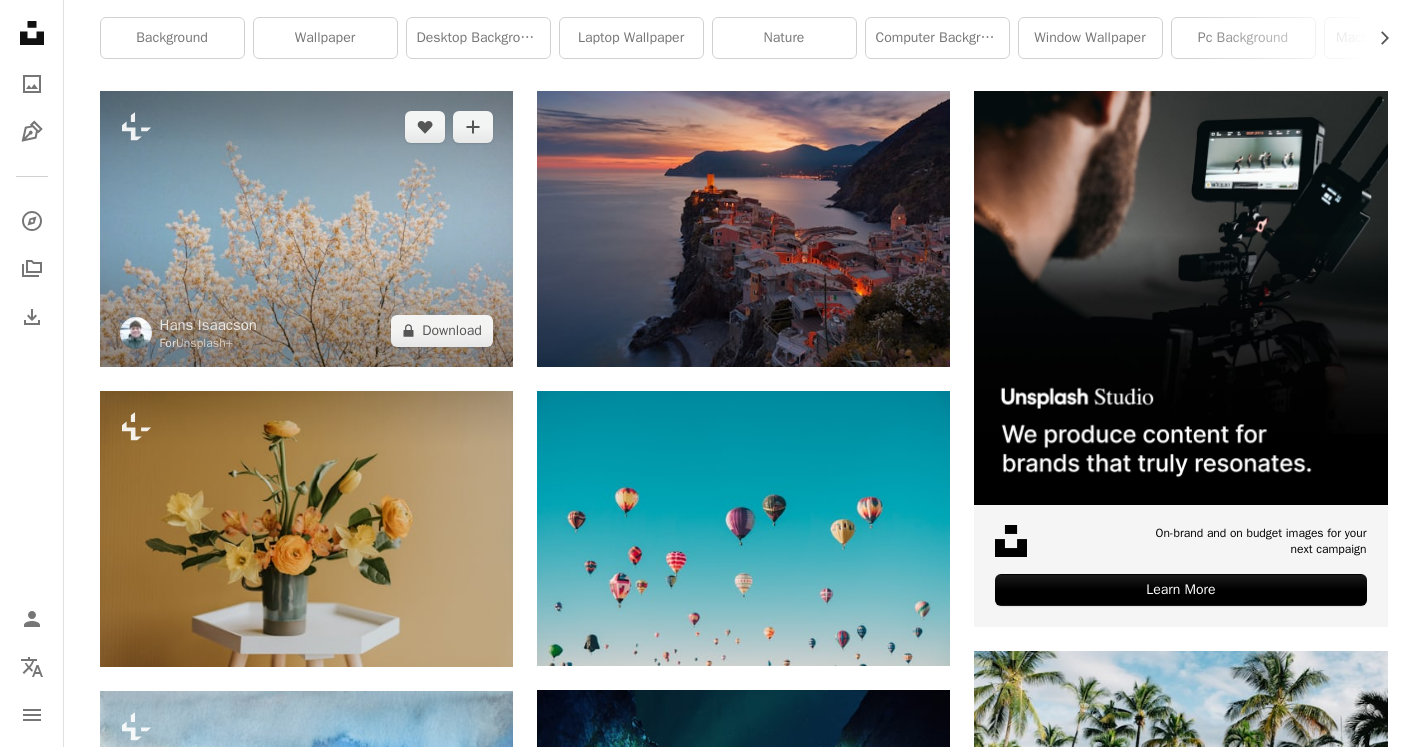 click at bounding box center [306, 228] 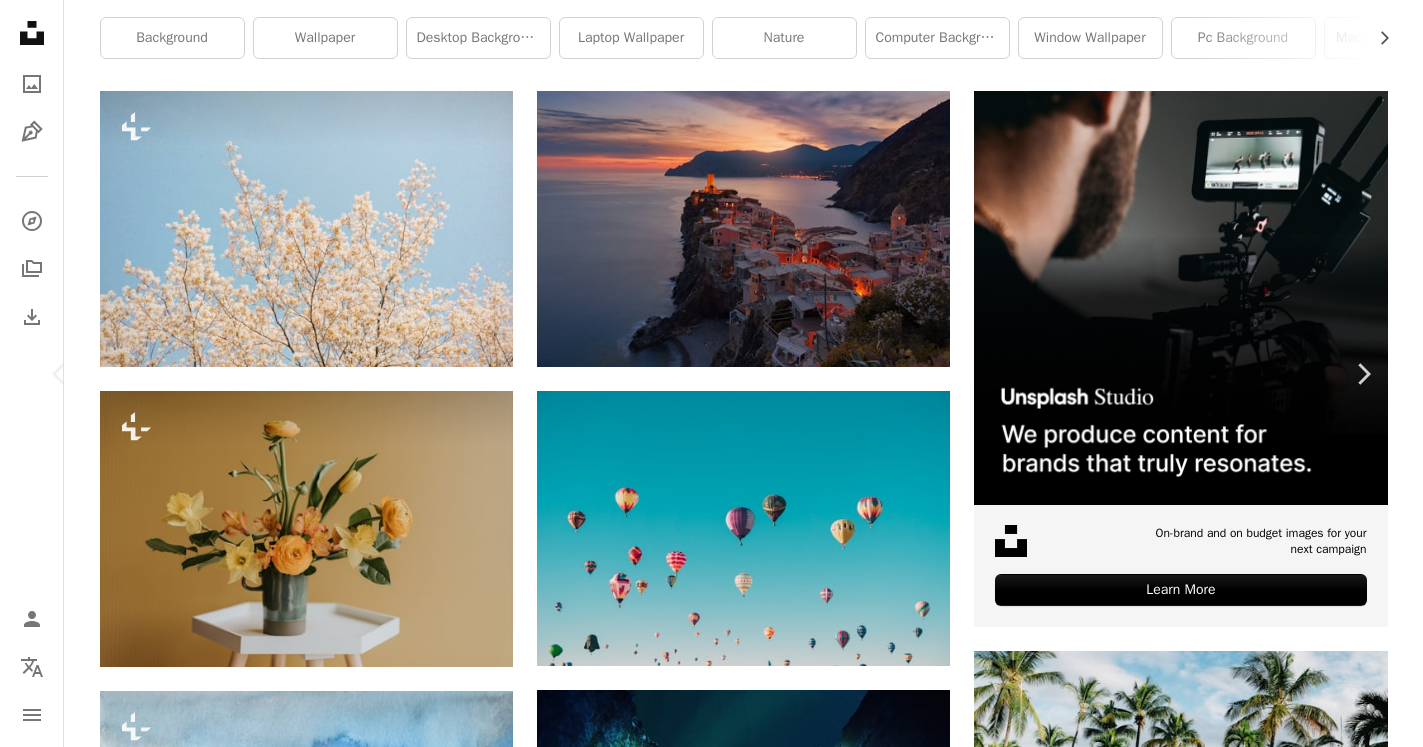 click on "Zoom in" at bounding box center [704, 3989] 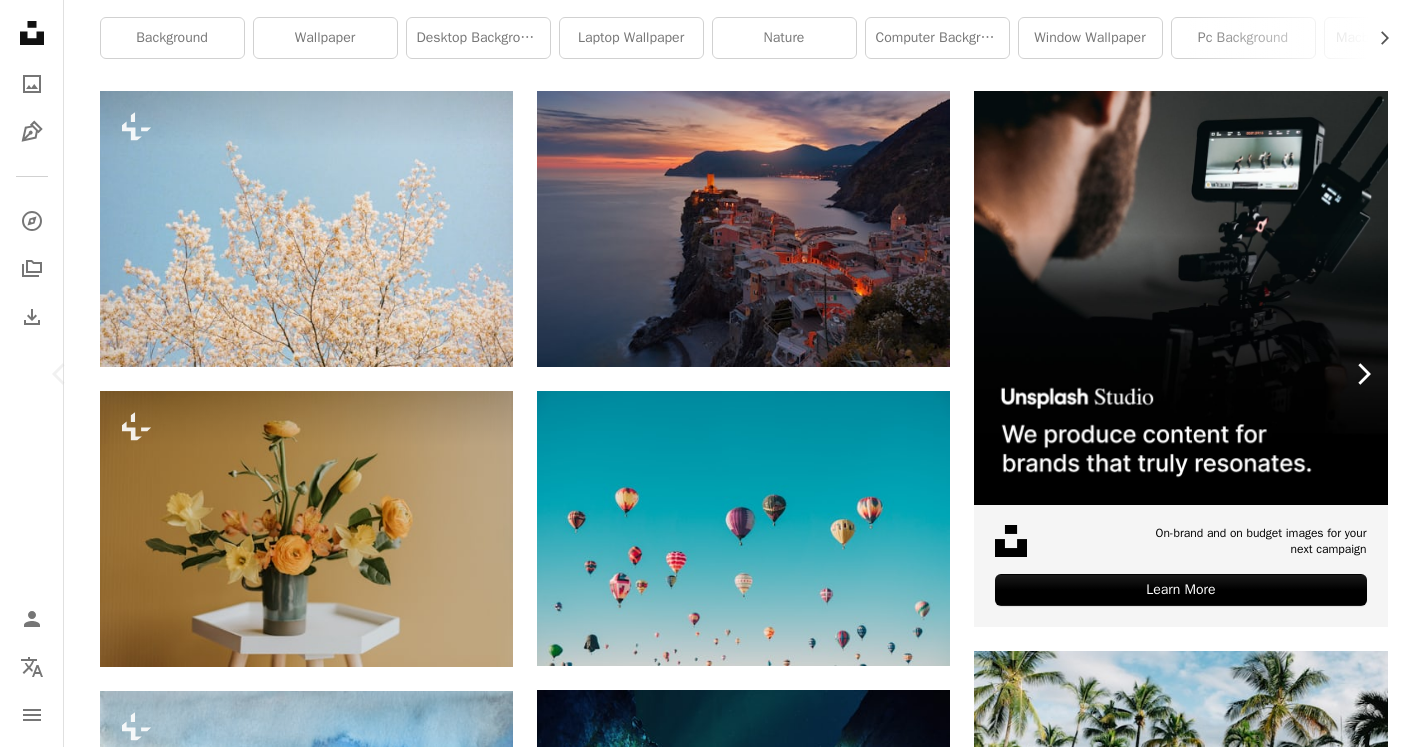 click on "Chevron right" at bounding box center [1363, 374] 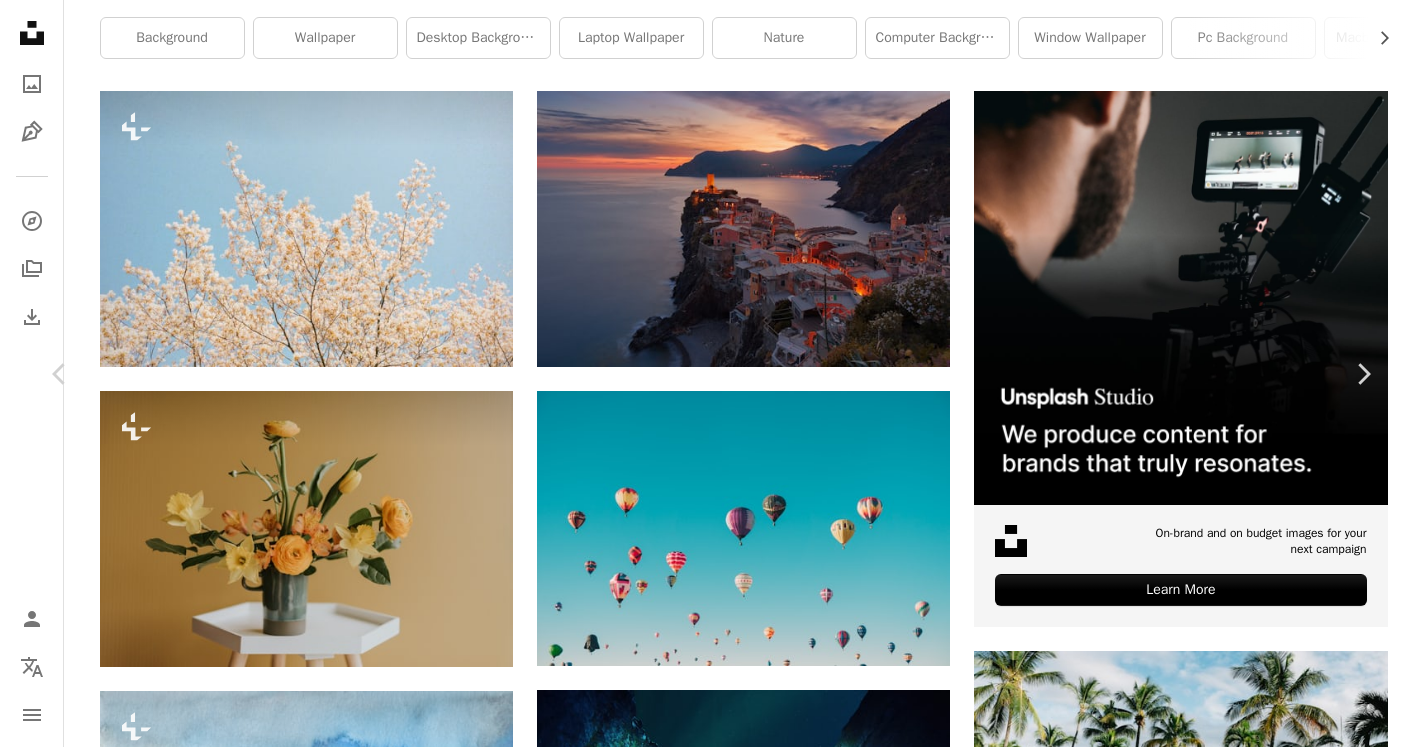 click on "An X shape" at bounding box center [20, 20] 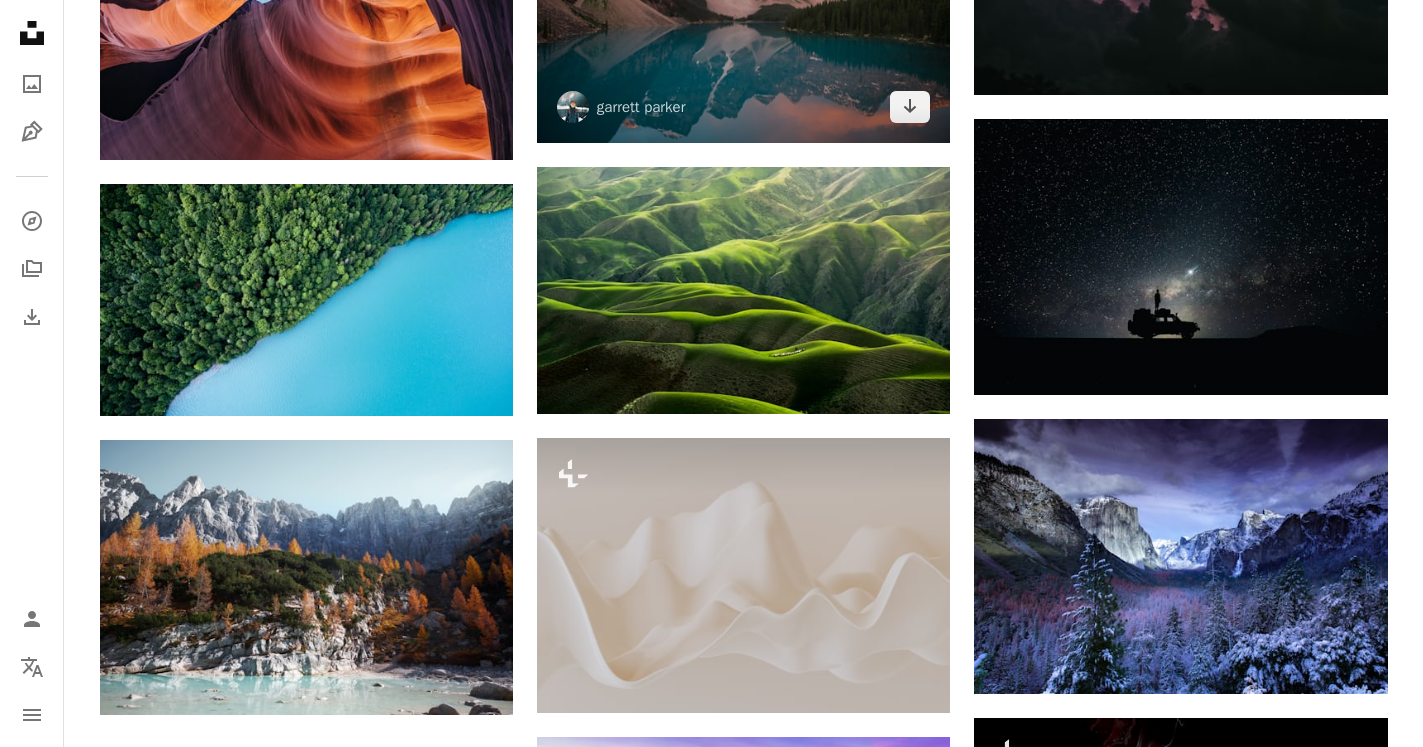 scroll, scrollTop: 1734, scrollLeft: 0, axis: vertical 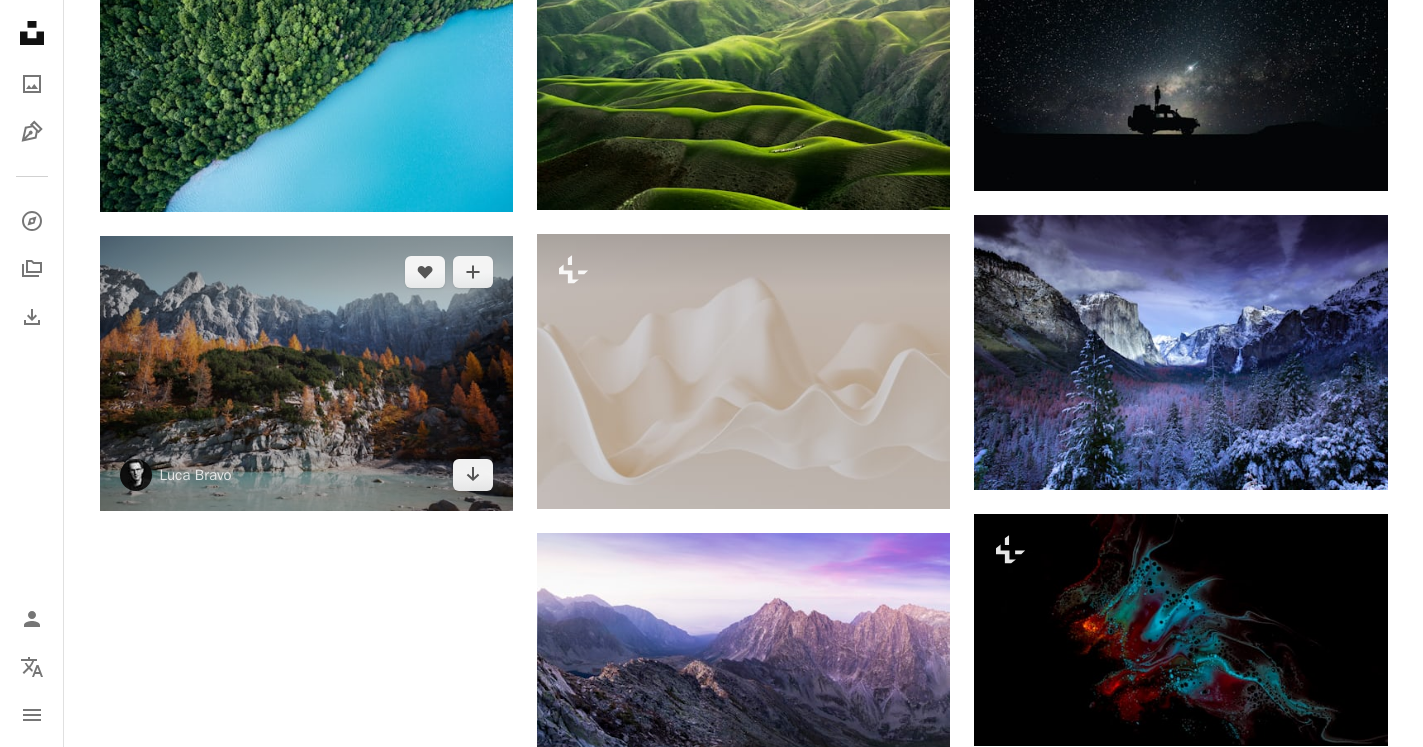 click at bounding box center [306, 373] 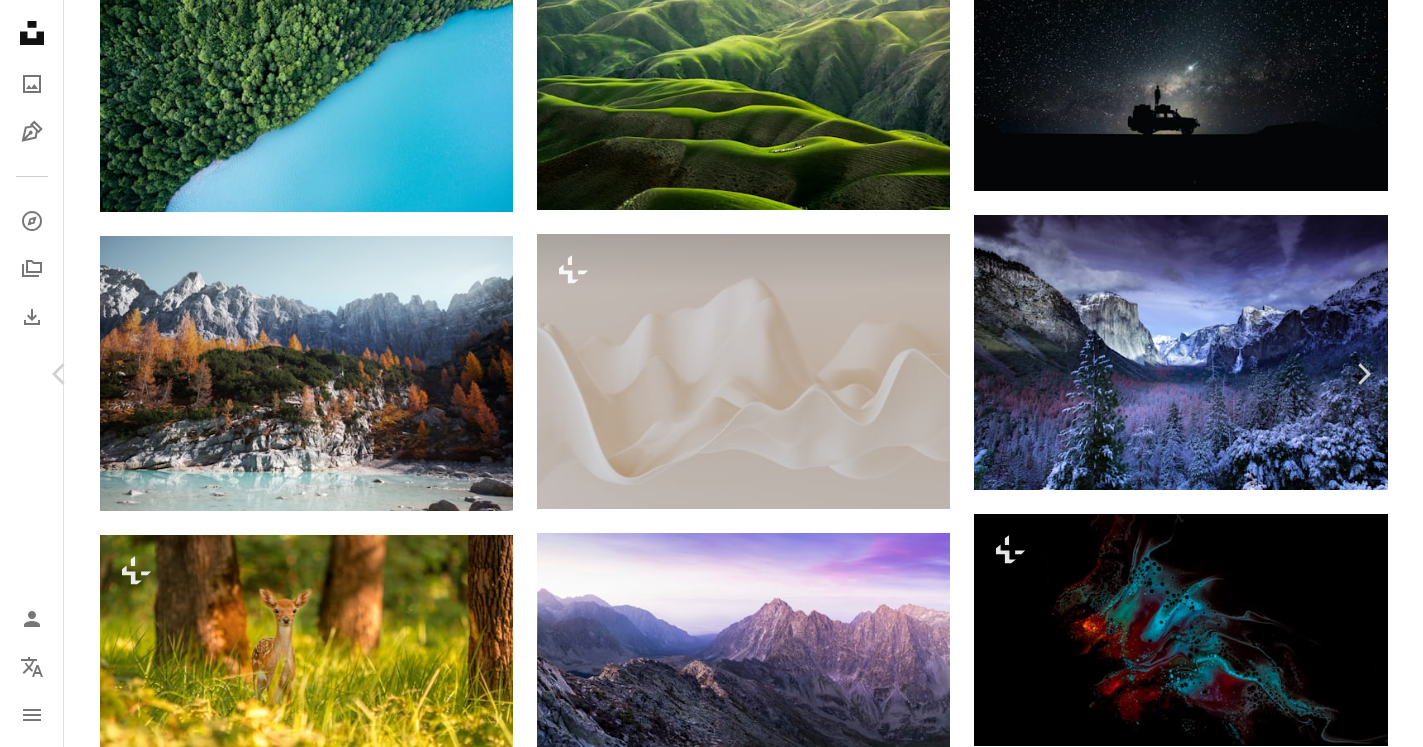 click on "Download free" at bounding box center [1174, 4345] 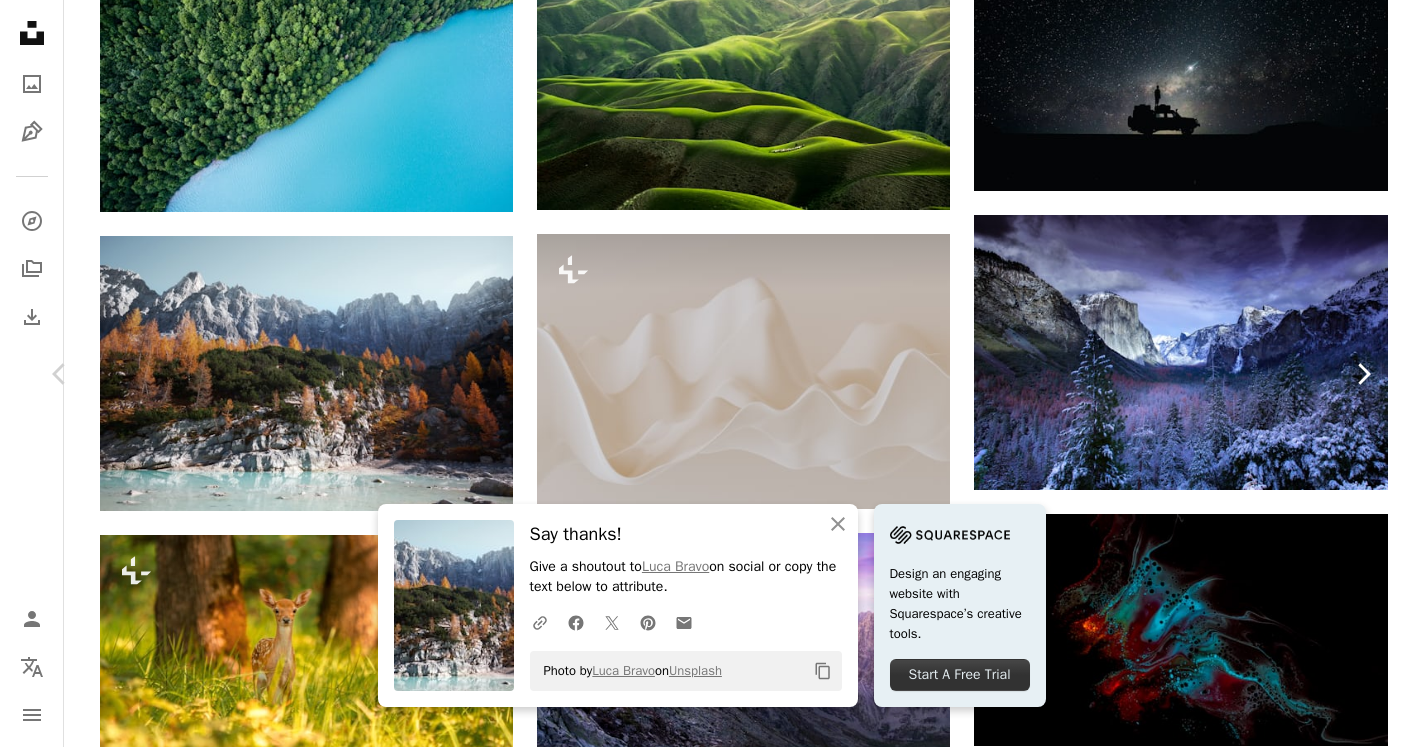 click on "Chevron right" at bounding box center (1363, 374) 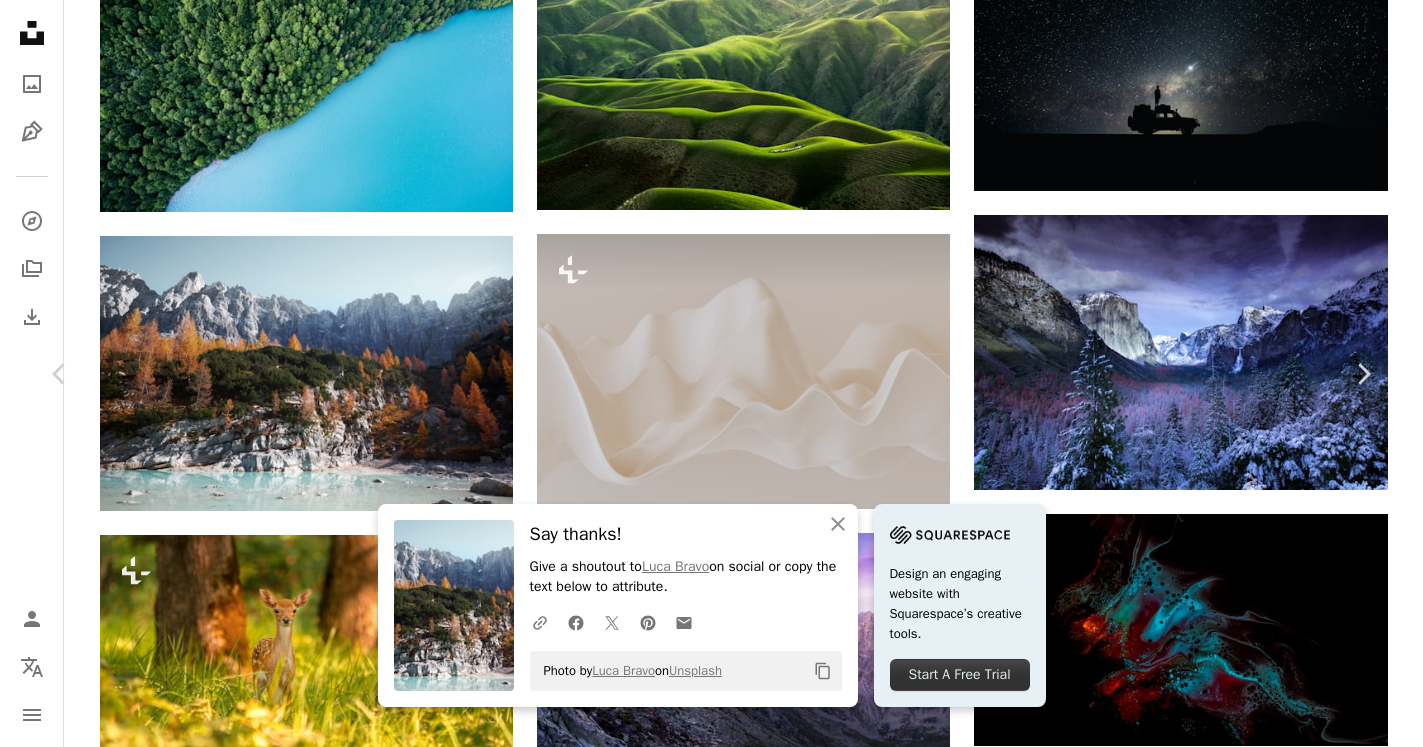 click on "An X shape" at bounding box center (20, 20) 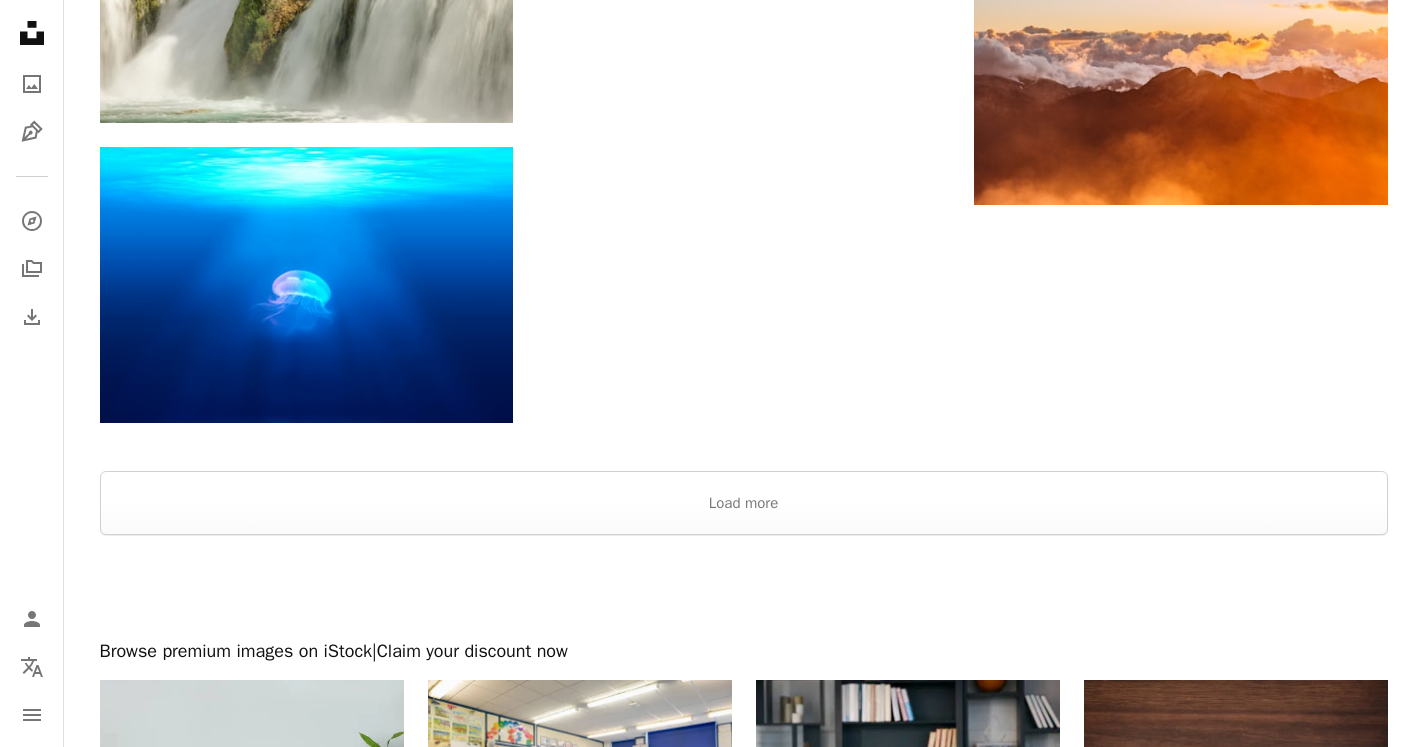 scroll, scrollTop: 4590, scrollLeft: 0, axis: vertical 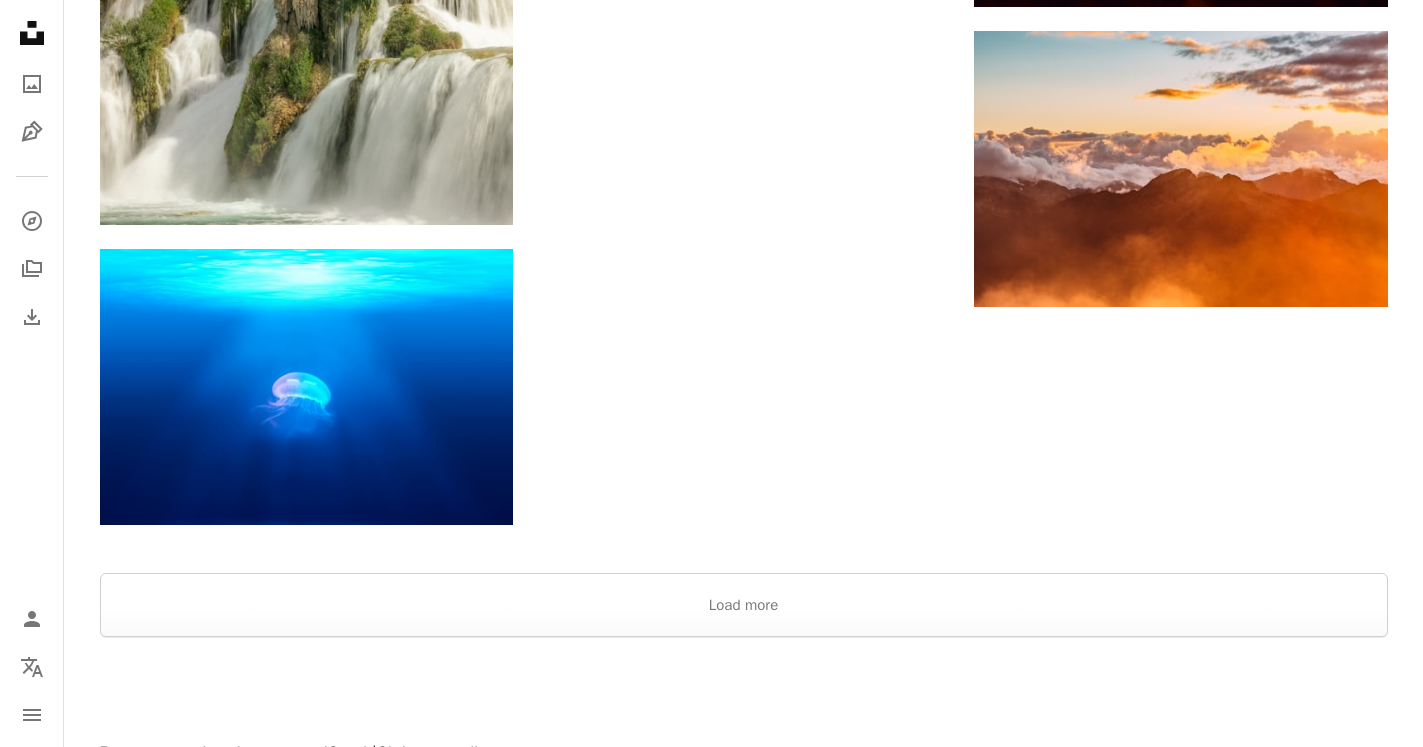 click at bounding box center (743, 549) 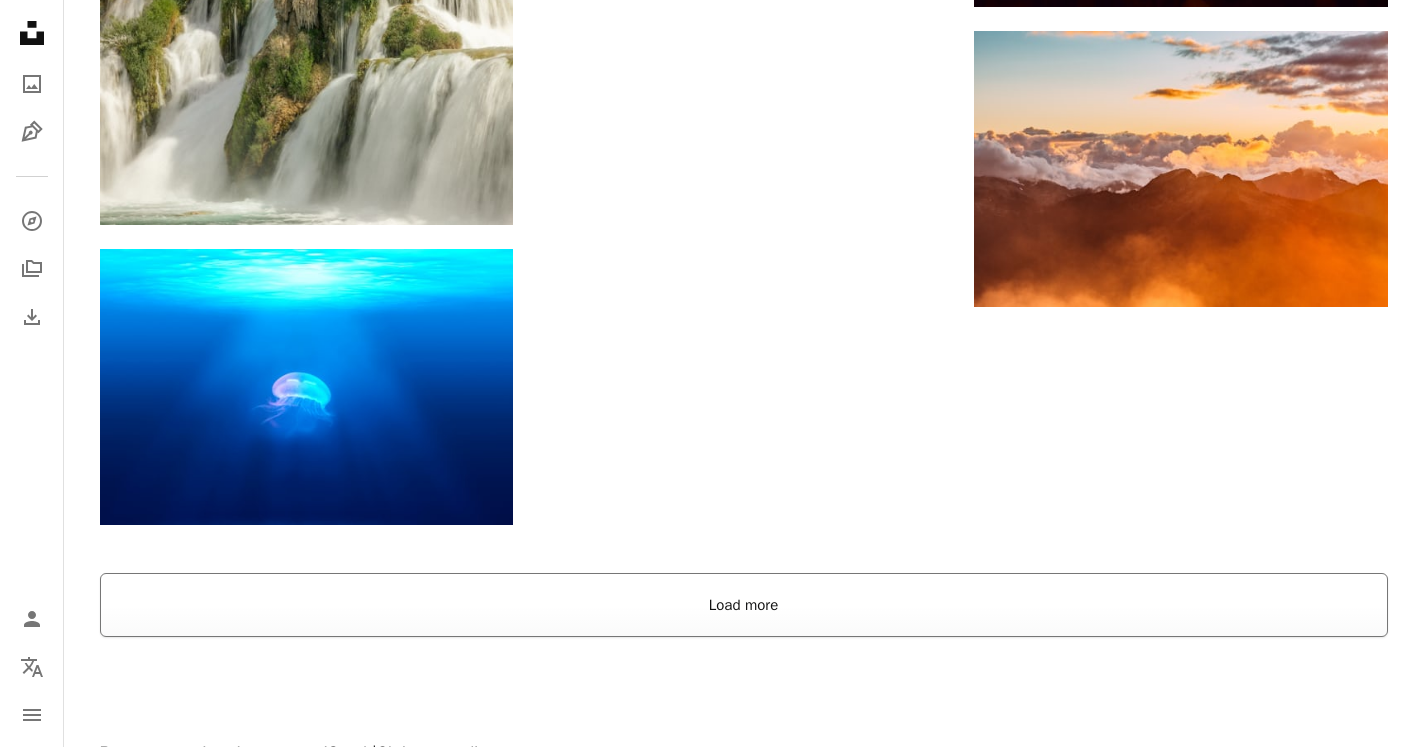 click on "Load more" at bounding box center [744, 605] 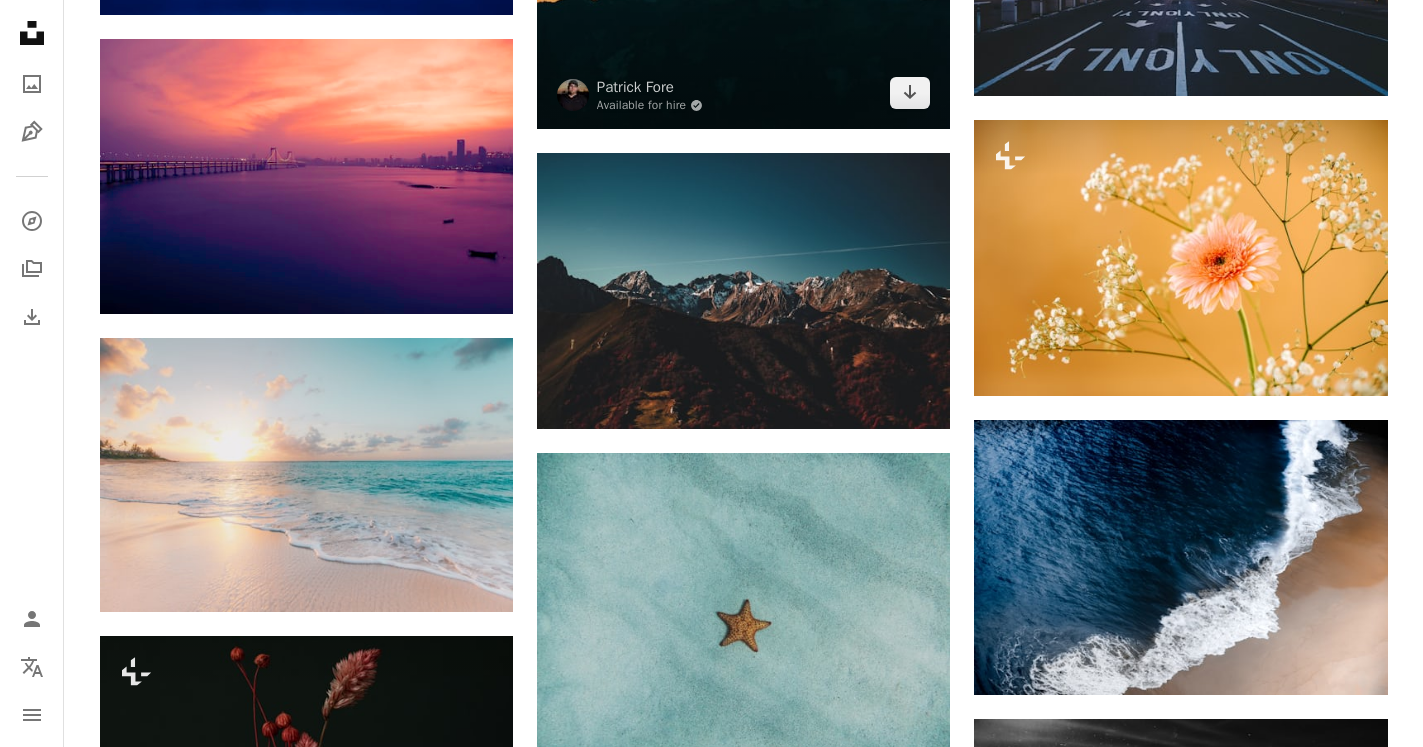 scroll, scrollTop: 5202, scrollLeft: 0, axis: vertical 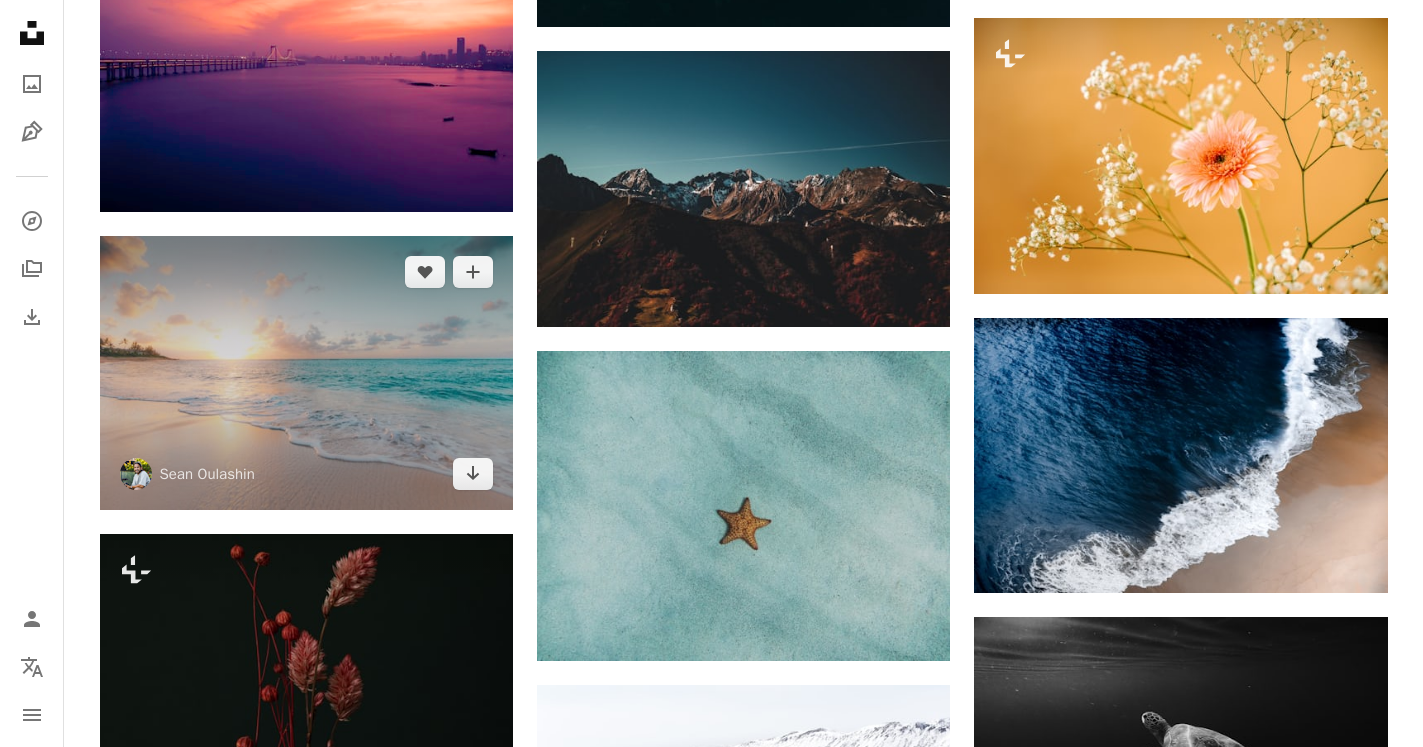 click at bounding box center (306, 373) 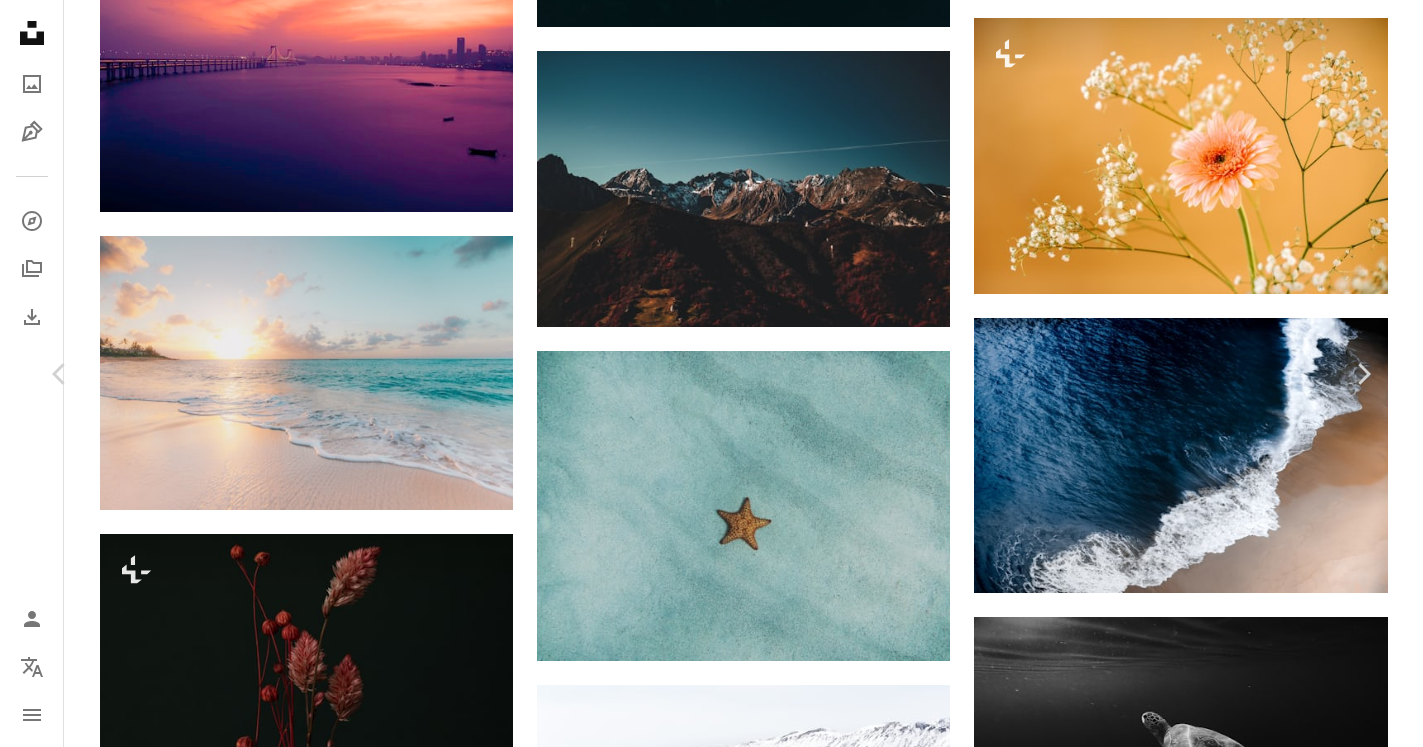 click on "Download free" at bounding box center (1174, 4459) 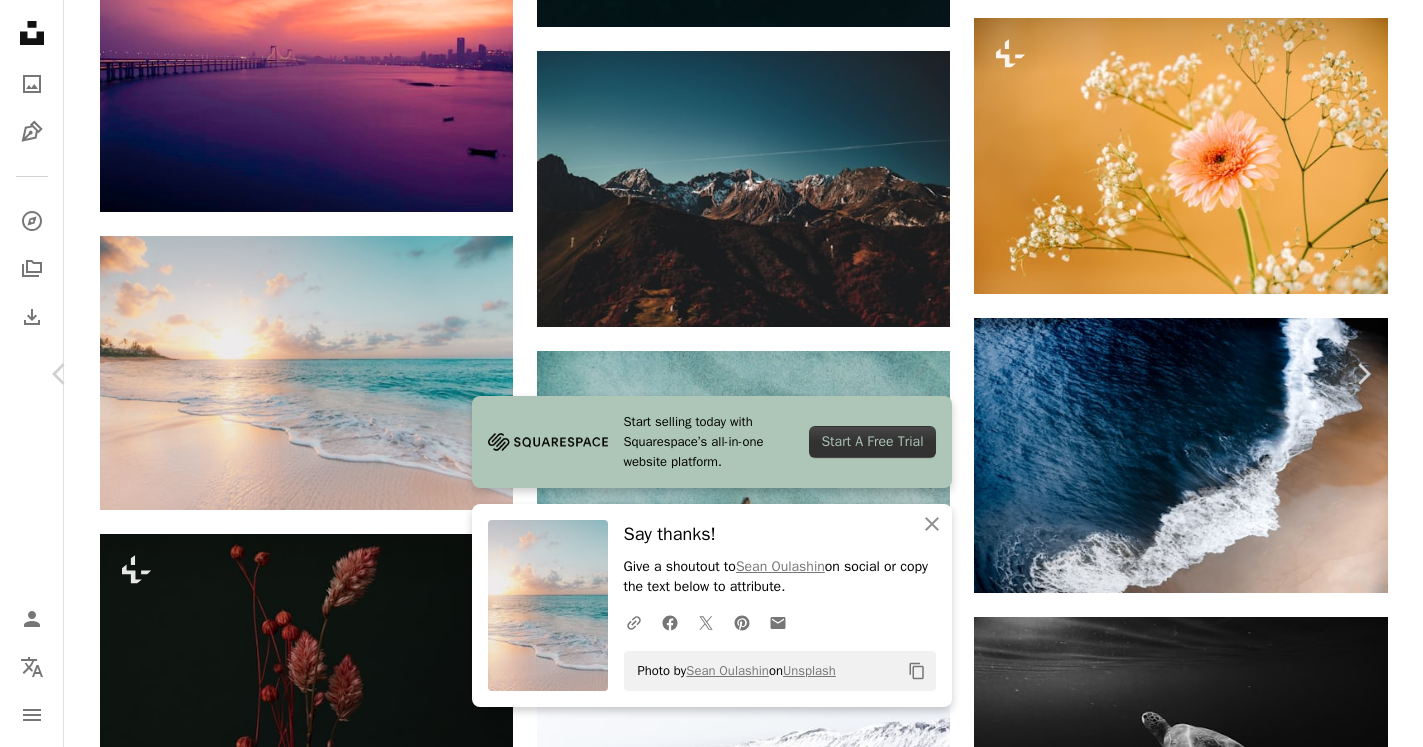 click on "An X shape" at bounding box center (20, 20) 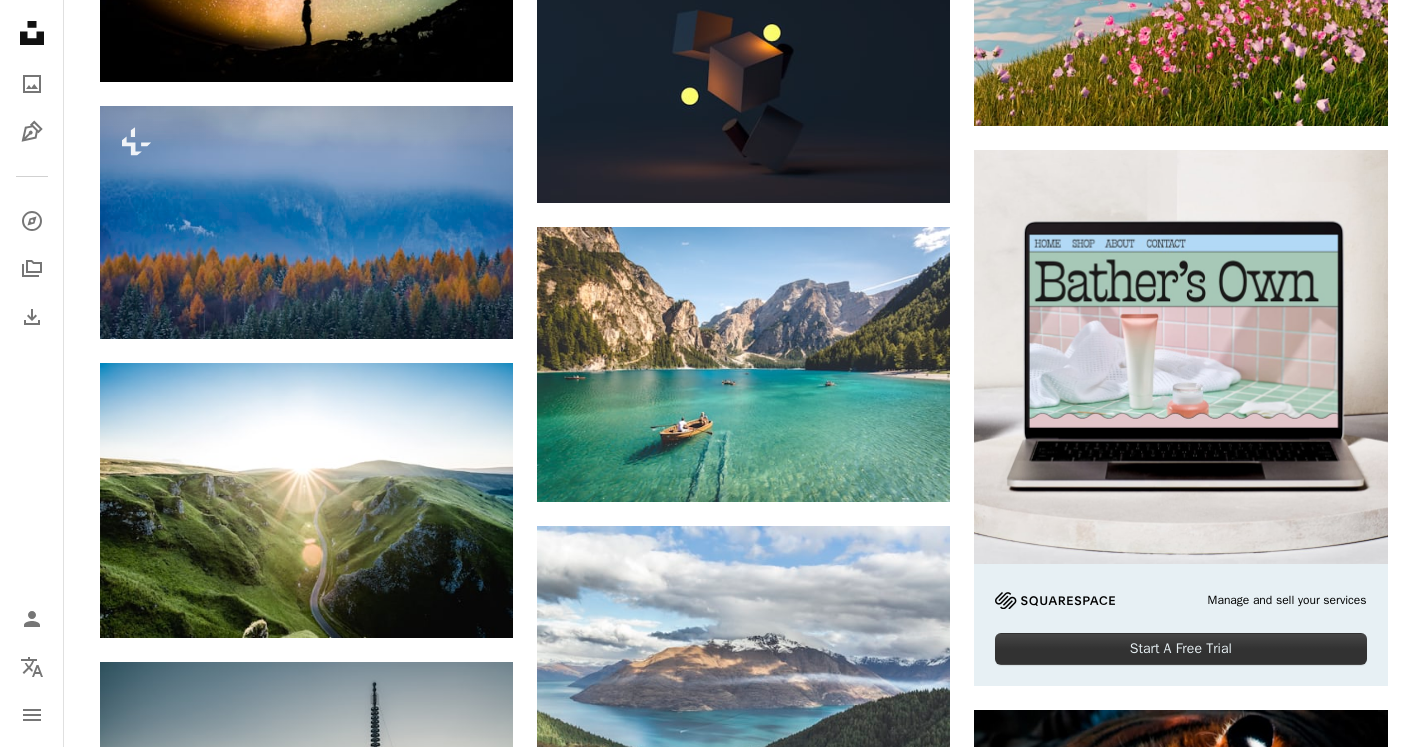 scroll, scrollTop: 6732, scrollLeft: 0, axis: vertical 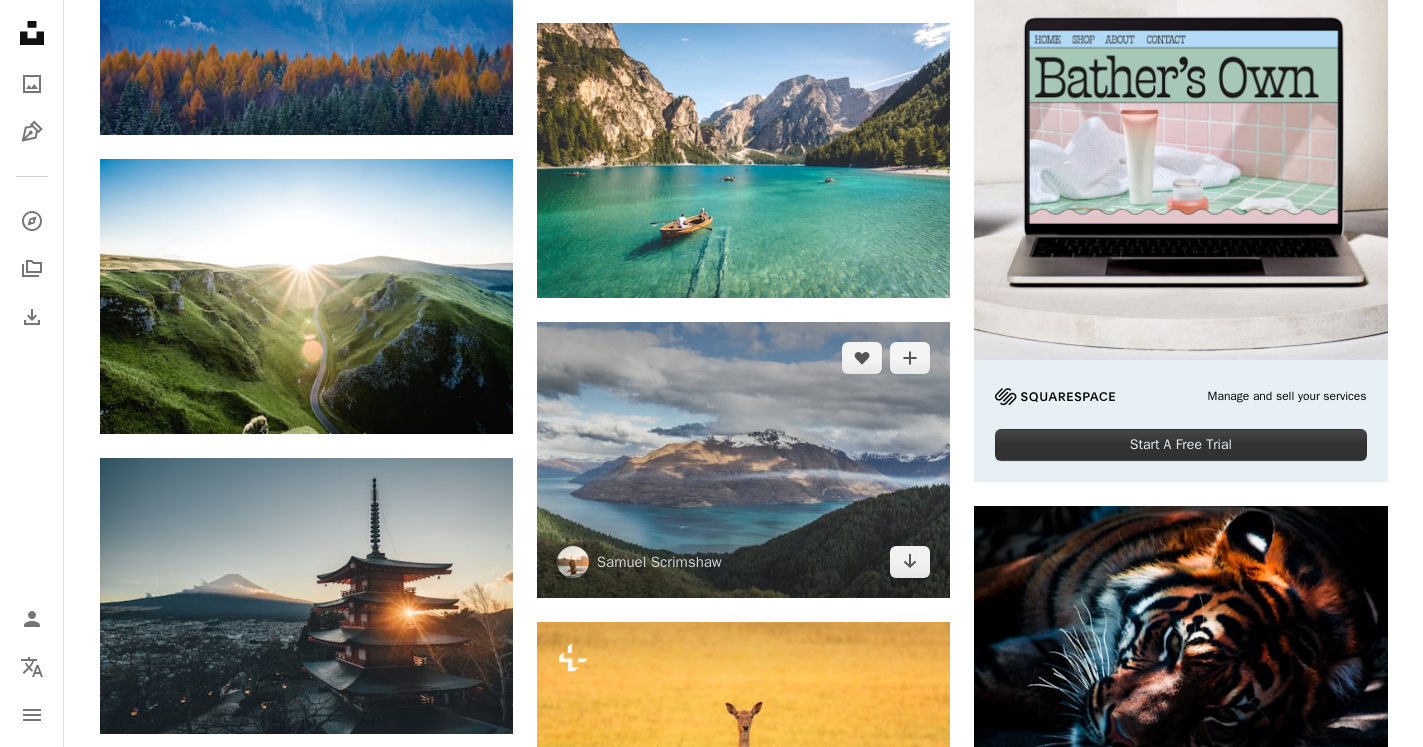 click at bounding box center (743, 459) 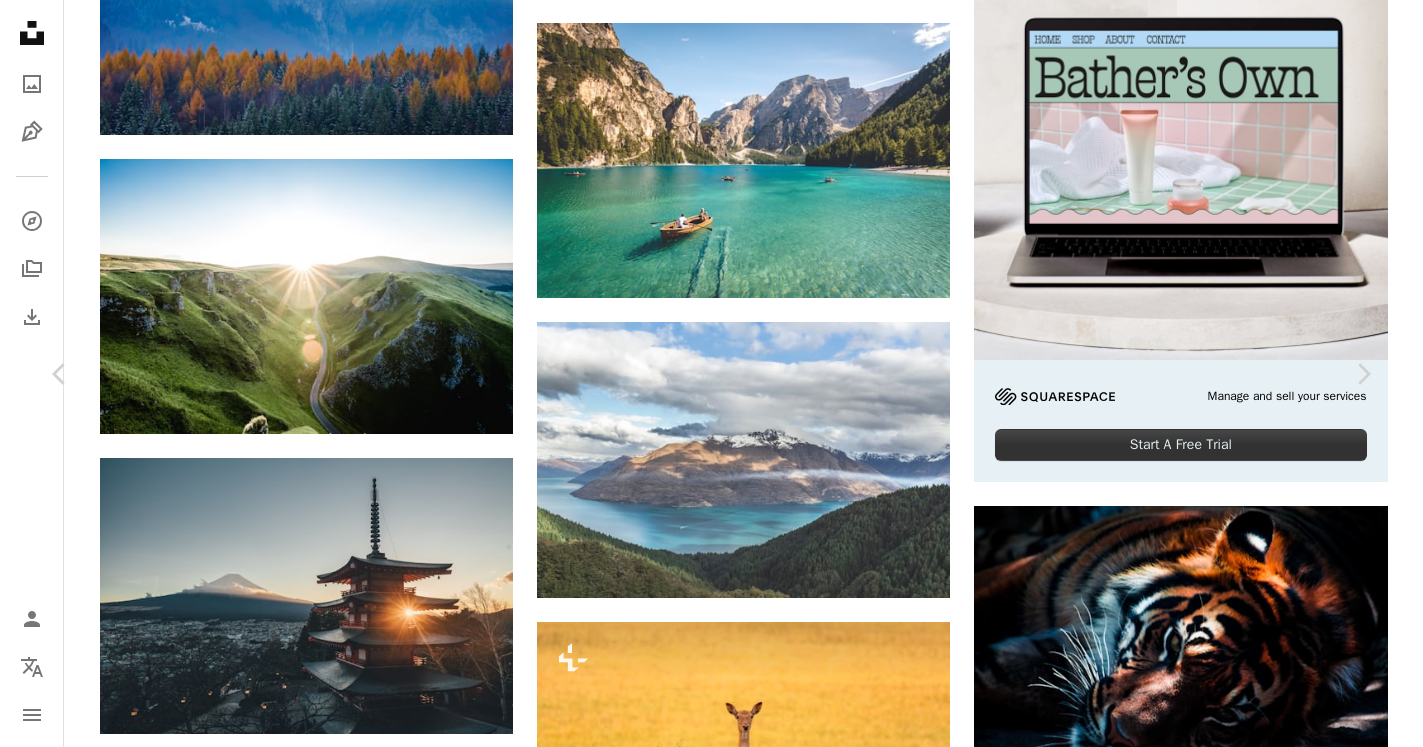 click on "Download free" at bounding box center (1174, 2928) 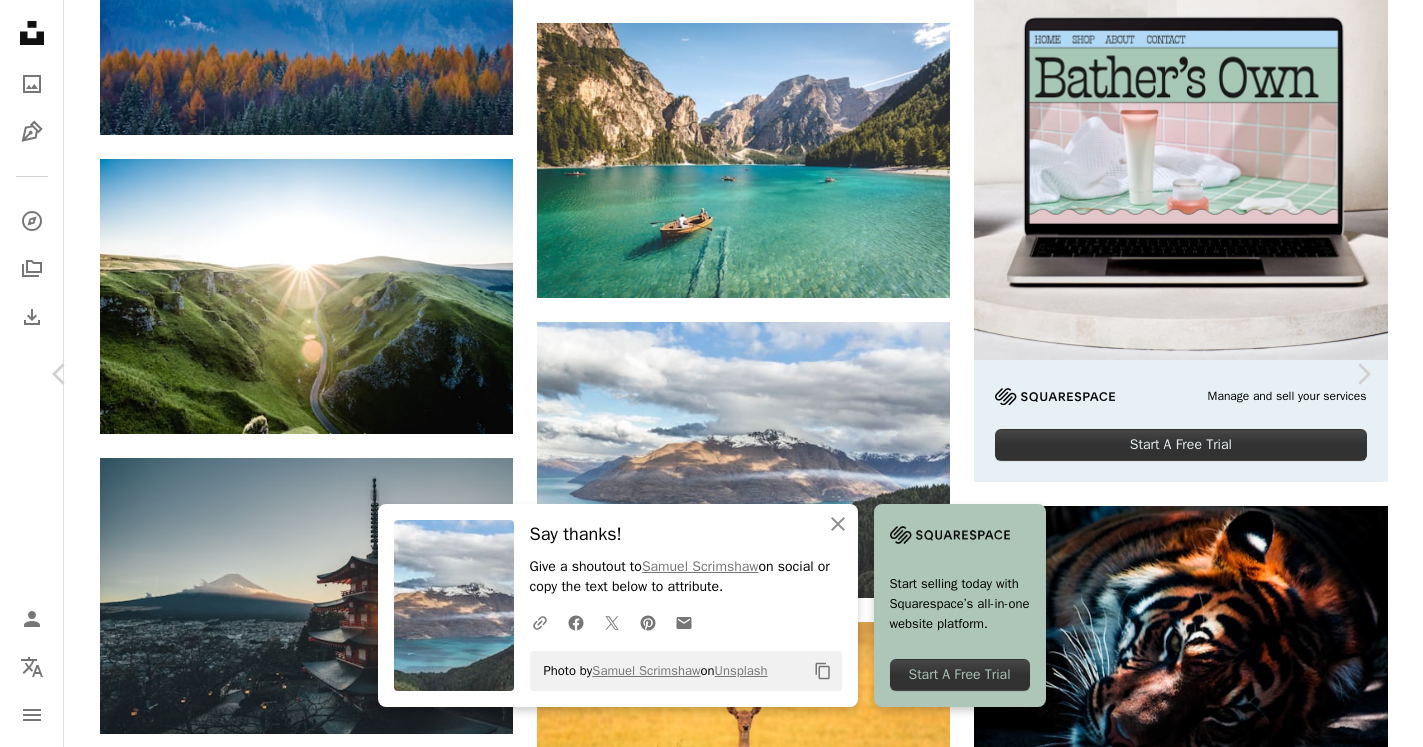 click on "An X shape" at bounding box center (20, 20) 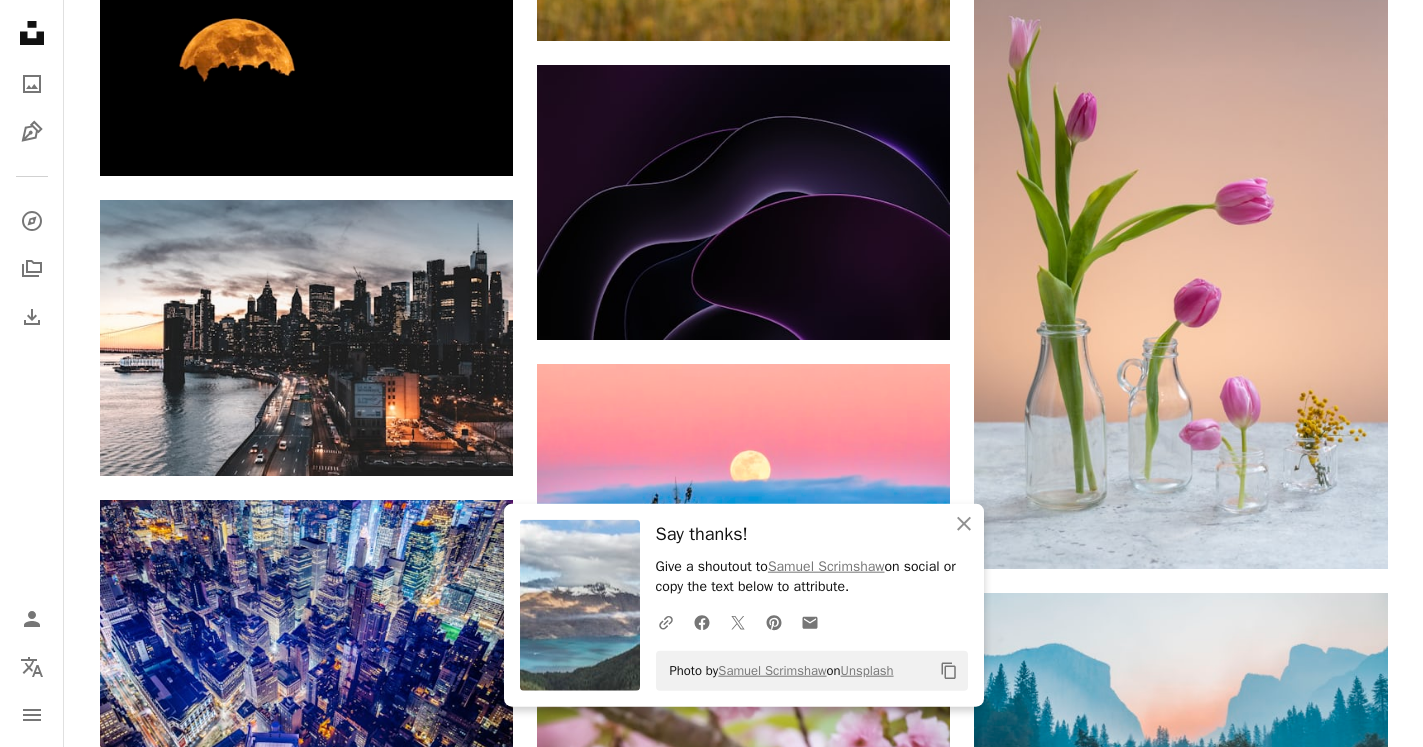 scroll, scrollTop: 7854, scrollLeft: 0, axis: vertical 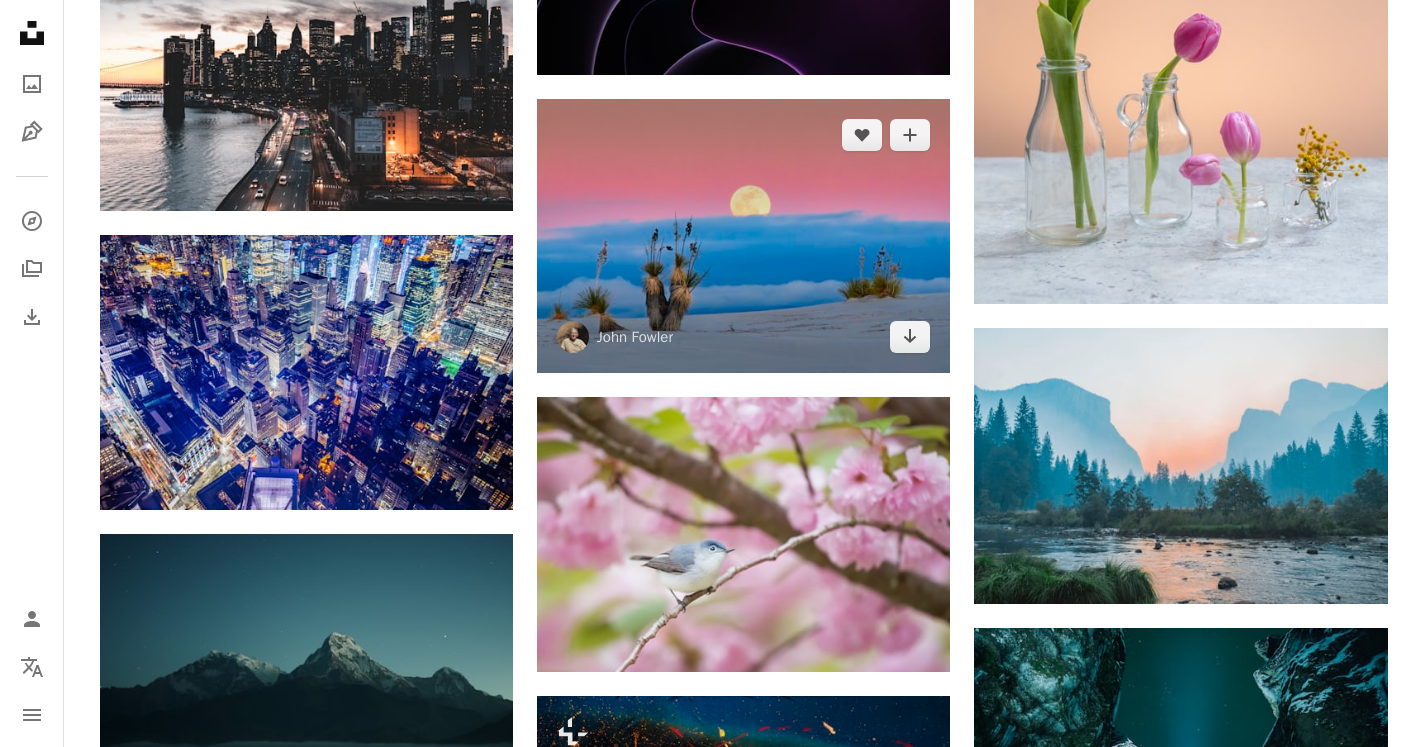 click at bounding box center (743, 236) 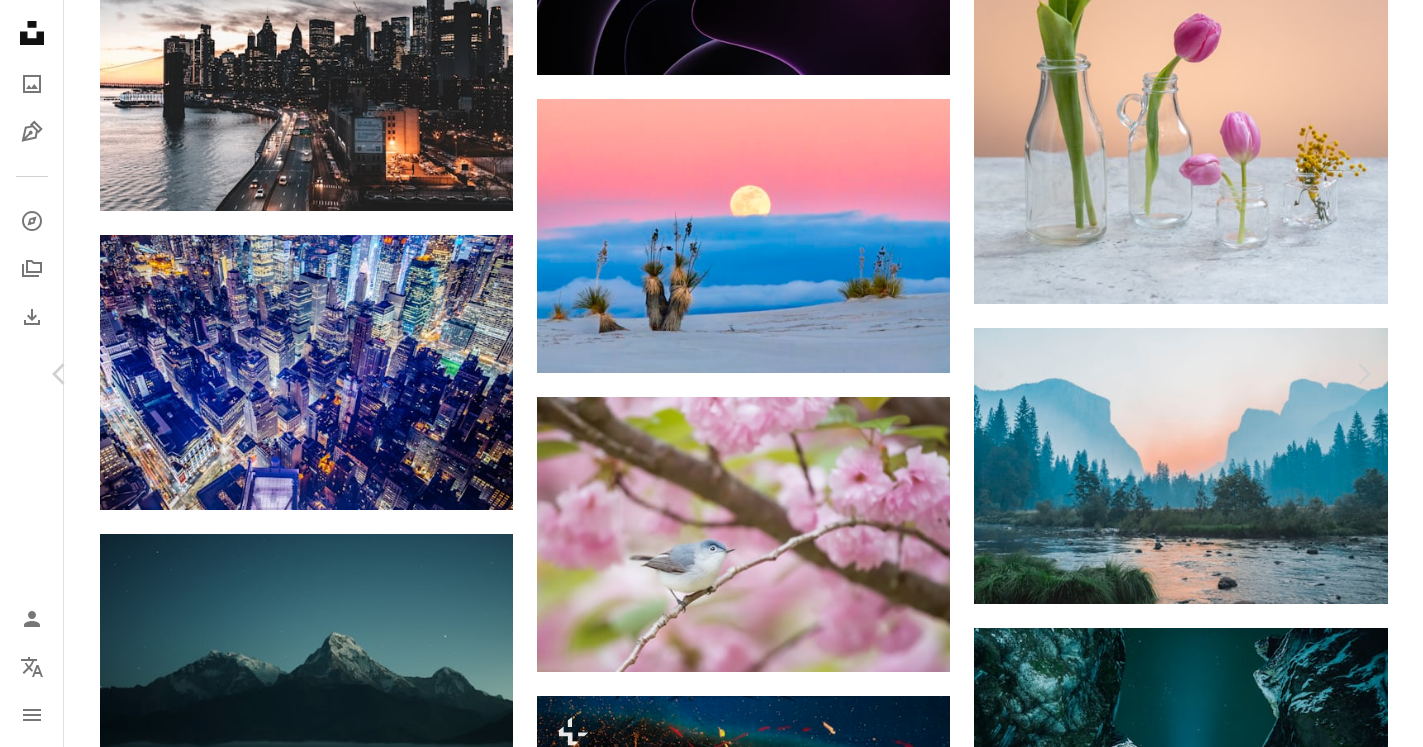 click on "Download free" at bounding box center (1174, 3913) 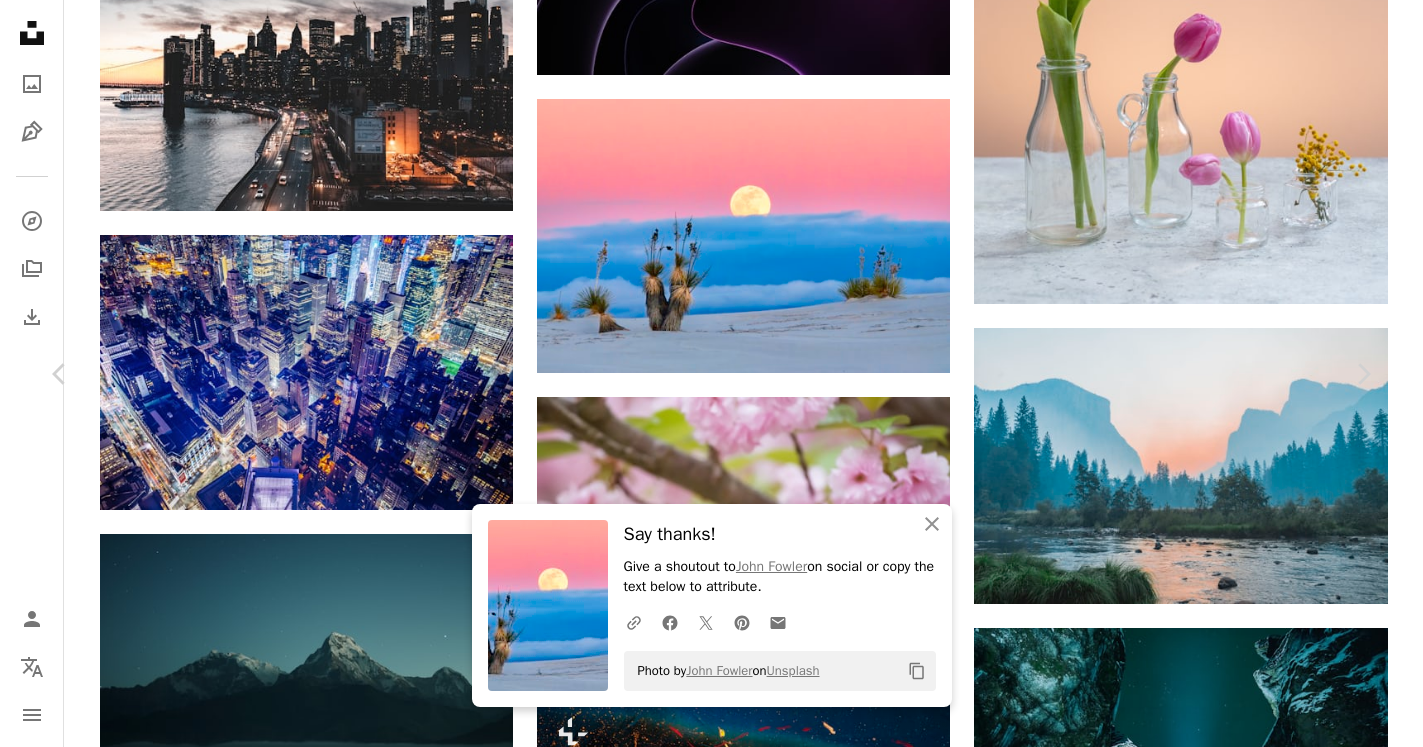 click on "An X shape" at bounding box center [20, 20] 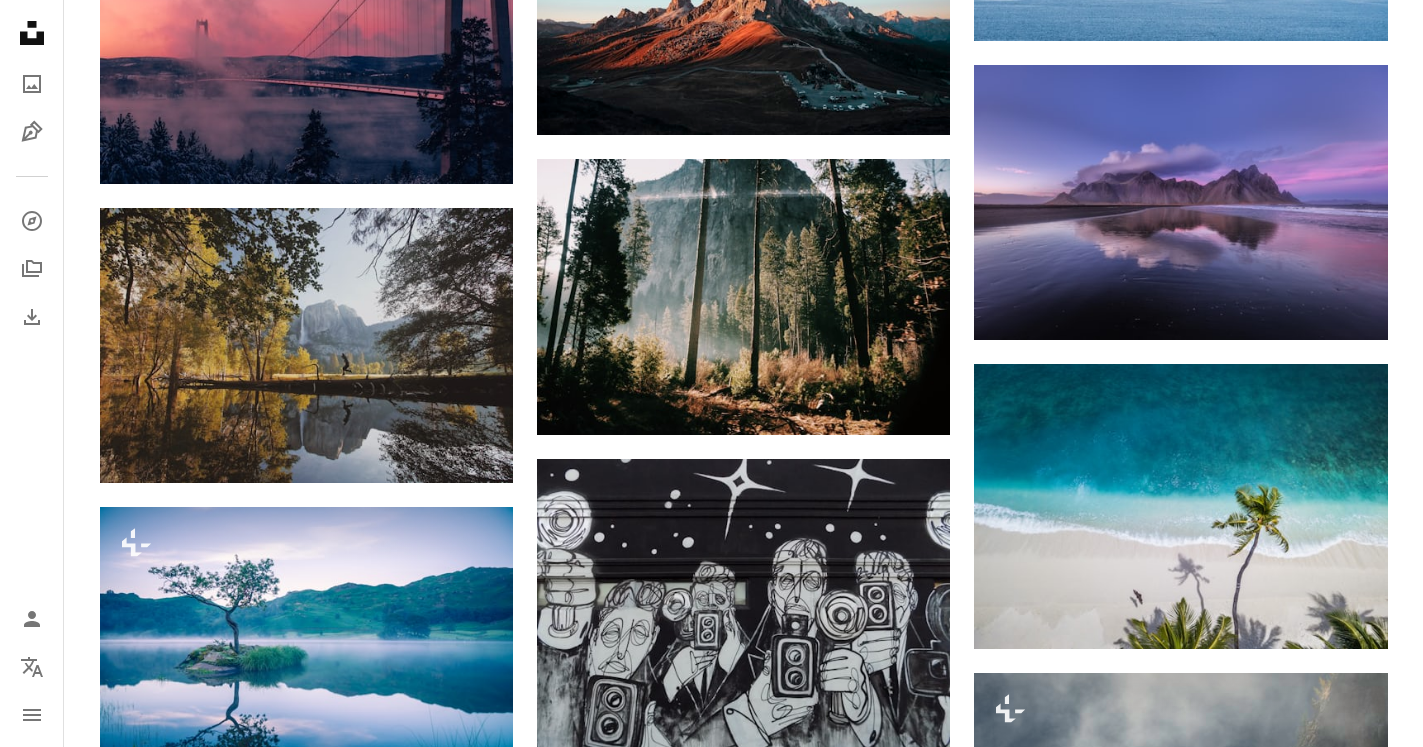 scroll, scrollTop: 10710, scrollLeft: 0, axis: vertical 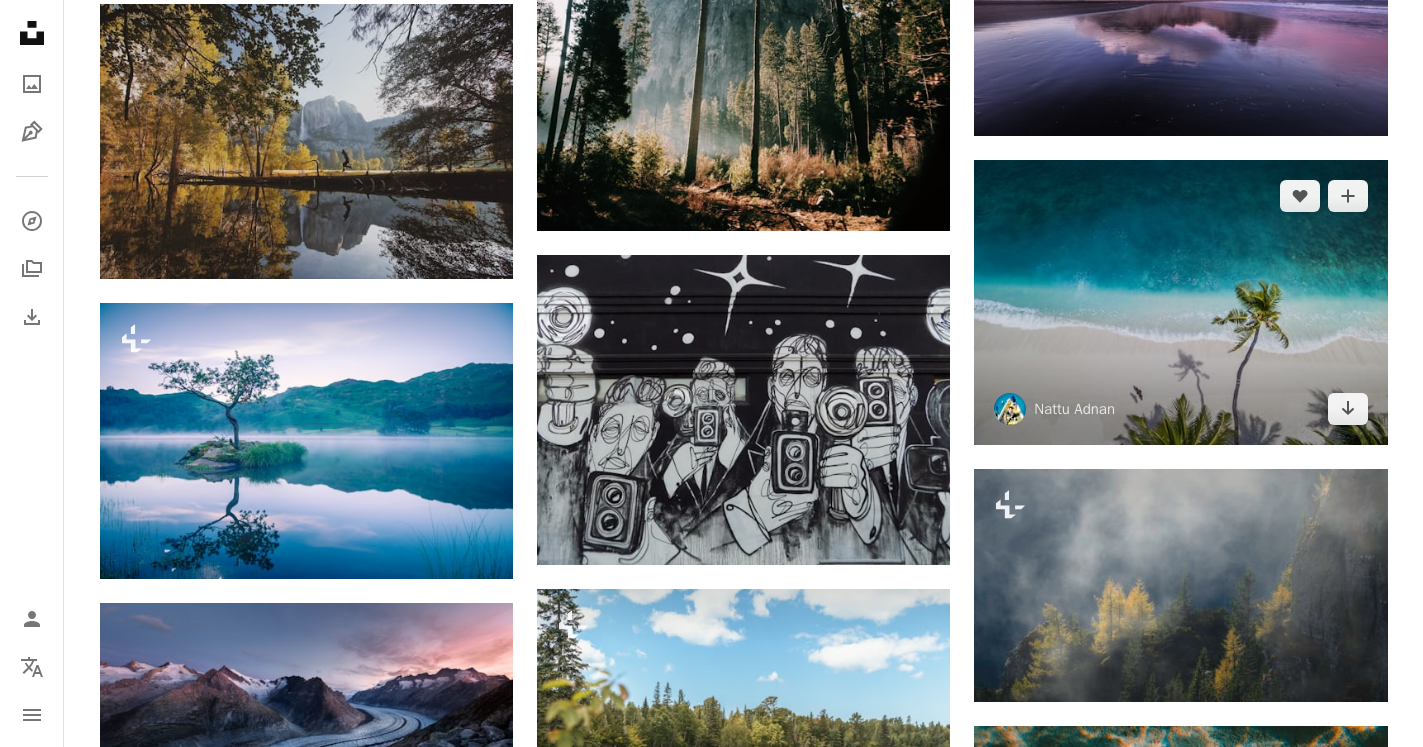 click at bounding box center (1180, 302) 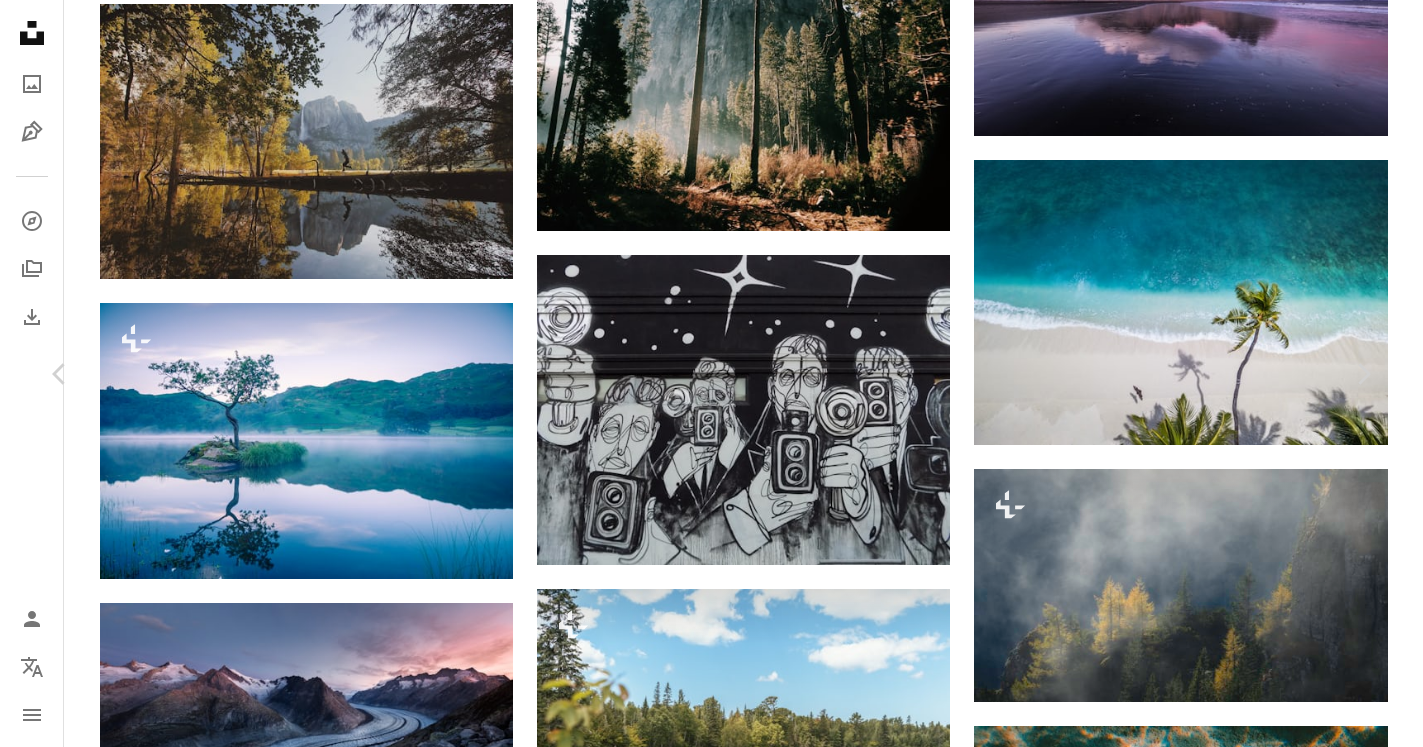 click on "Download free" at bounding box center [1174, 3087] 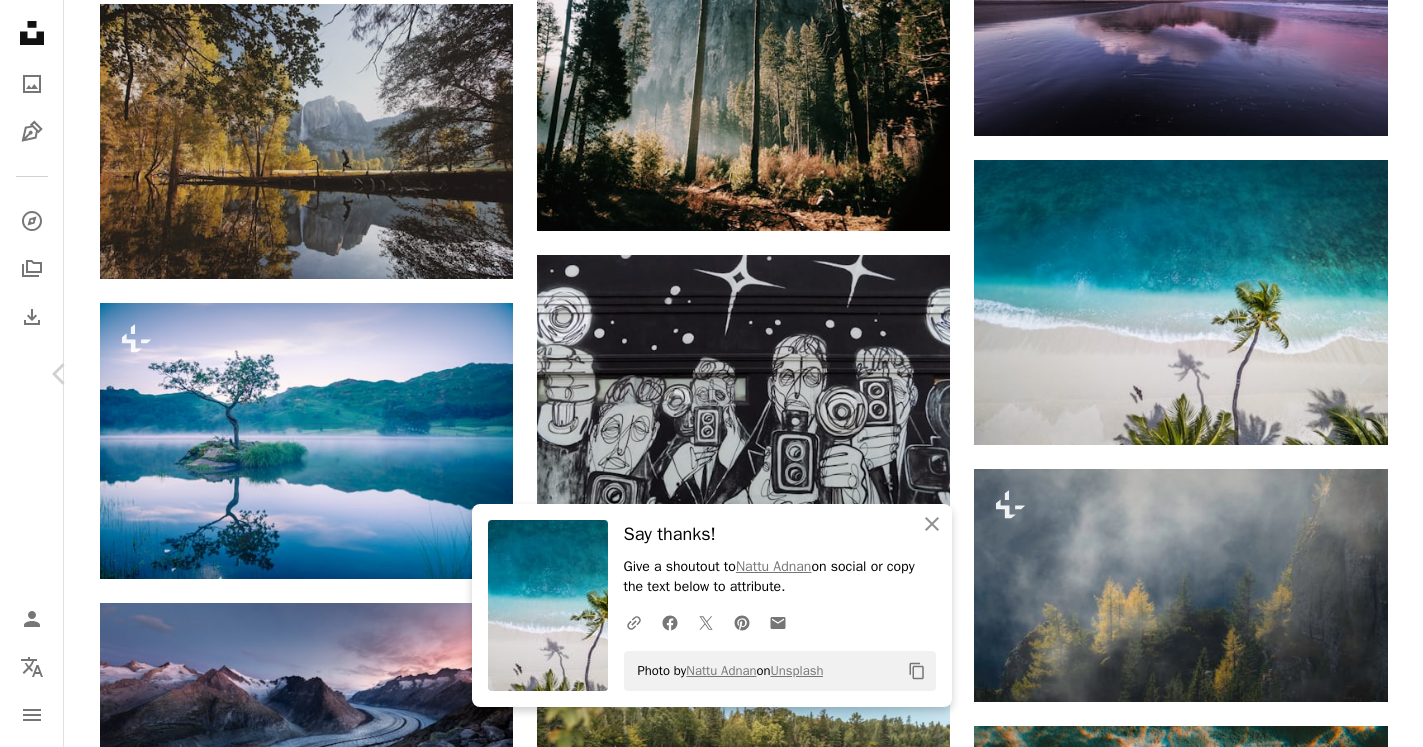 click on "An X shape" at bounding box center (20, 20) 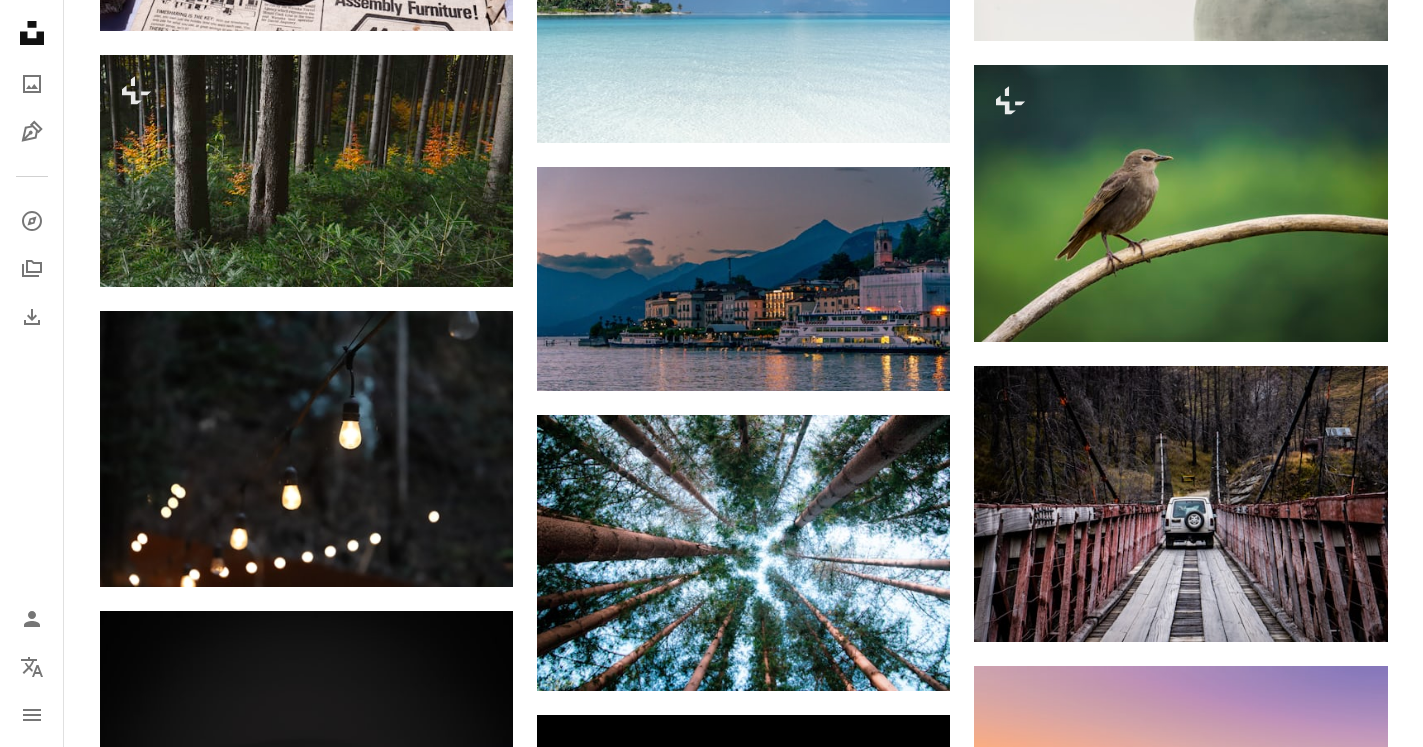 scroll, scrollTop: 21828, scrollLeft: 0, axis: vertical 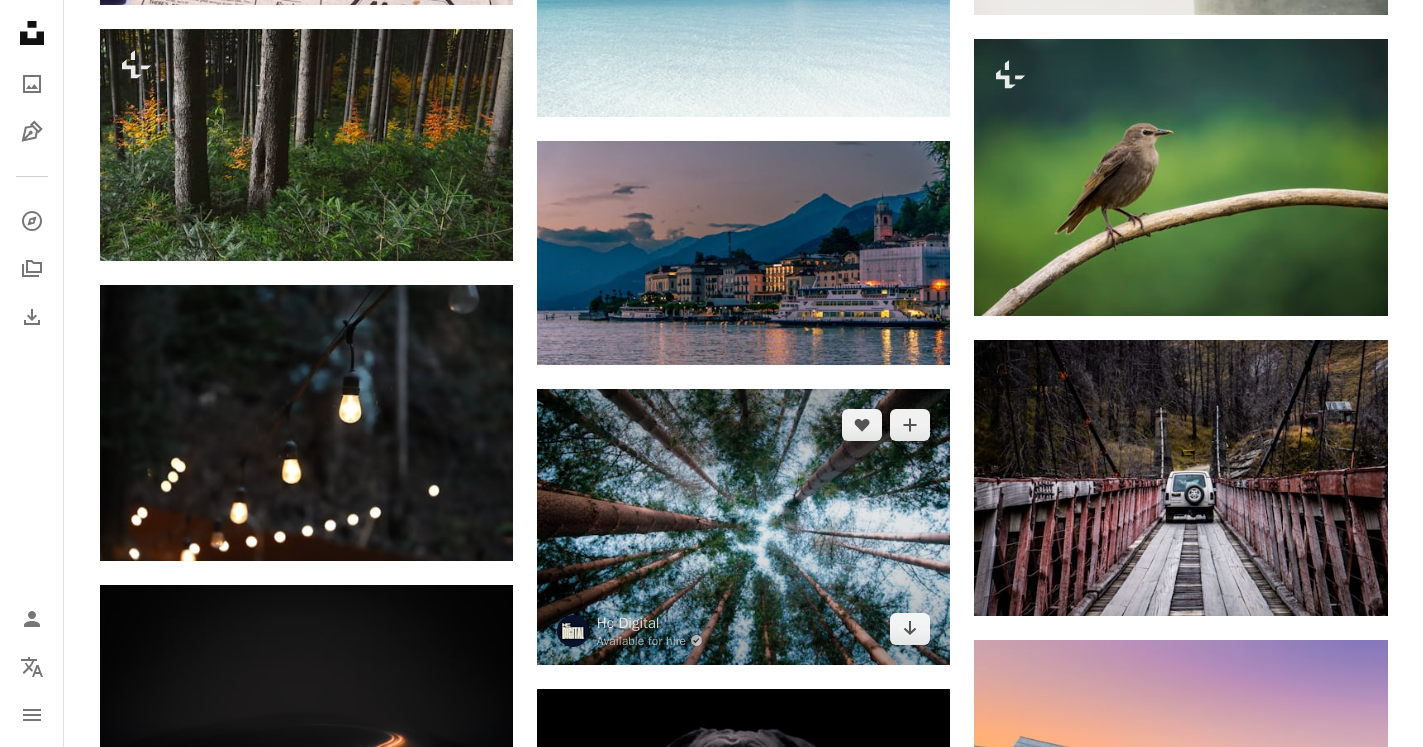 click at bounding box center (743, 526) 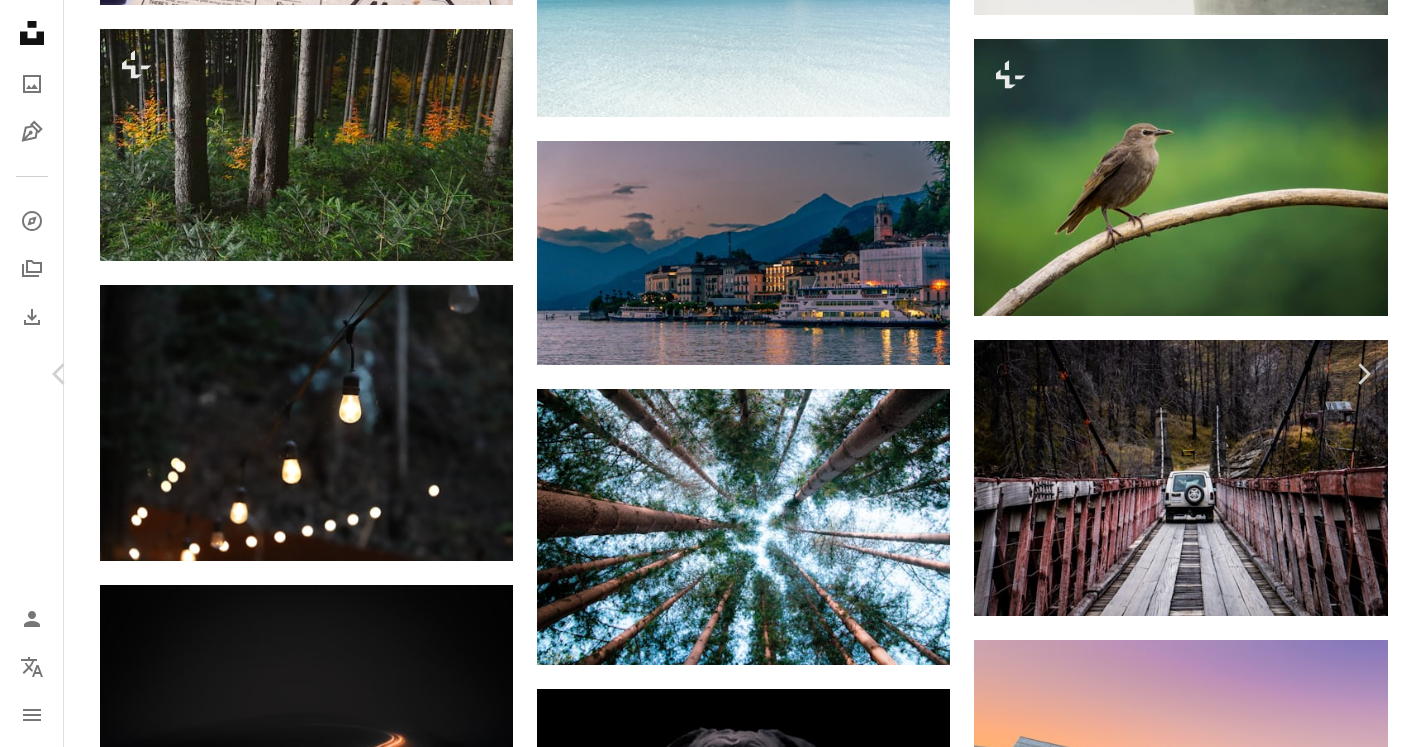 click on "Download free" at bounding box center [1174, 4191] 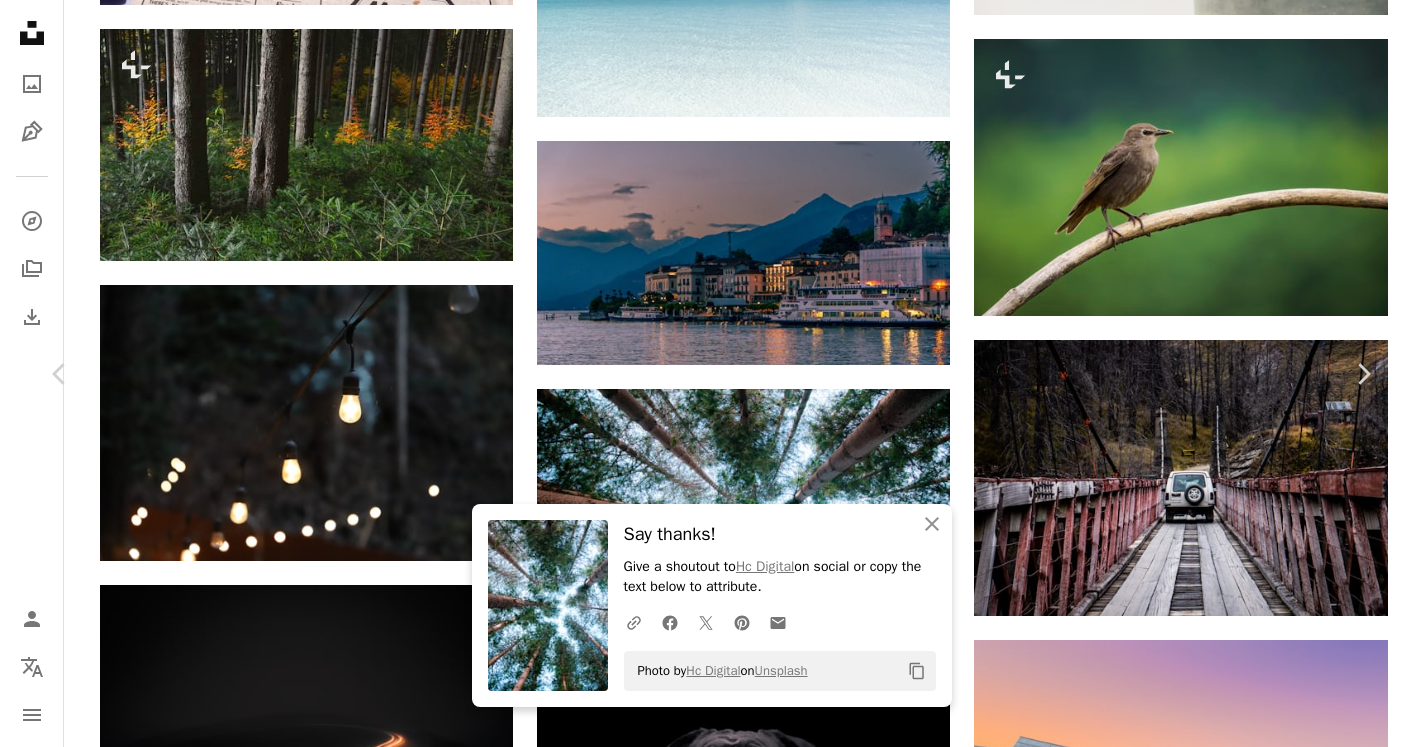 click on "[FIRST] [LAST]" at bounding box center (711, 4517) 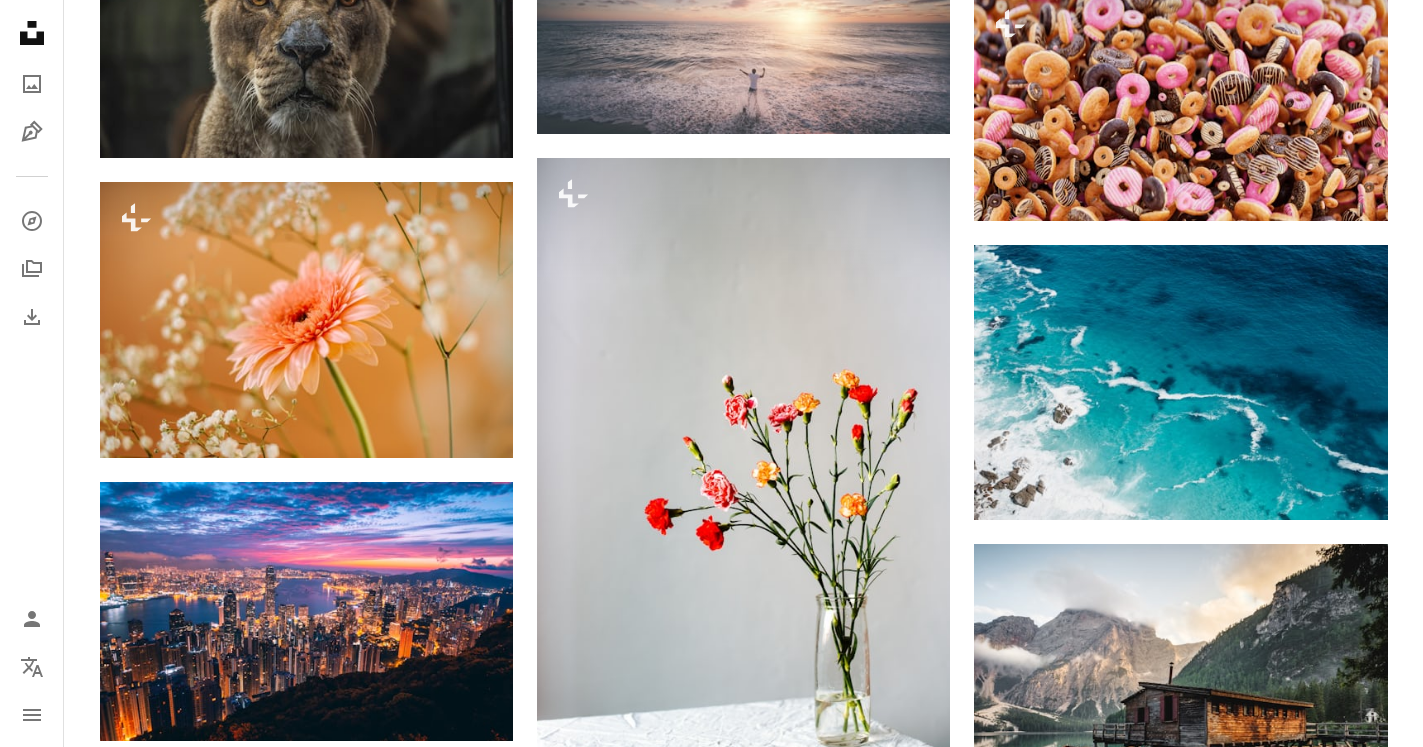 scroll, scrollTop: 29172, scrollLeft: 0, axis: vertical 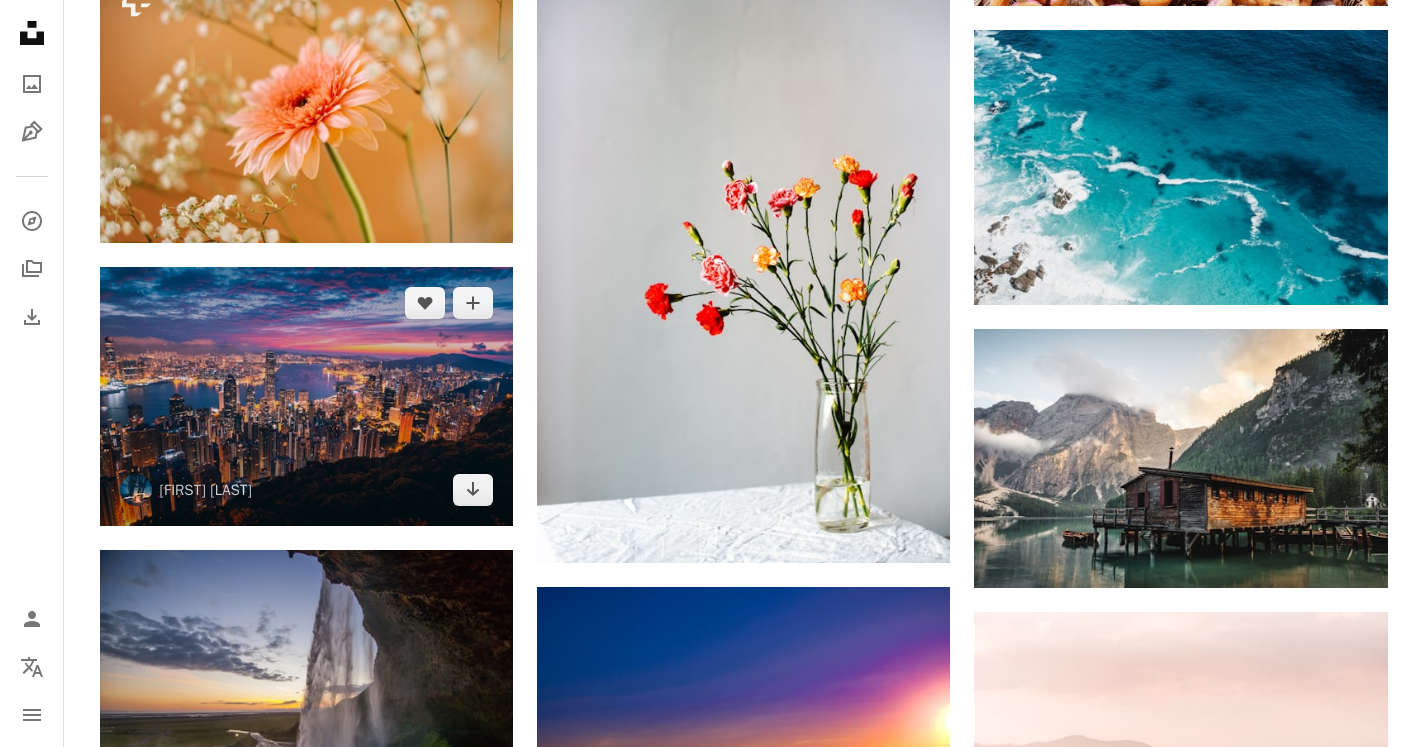 click at bounding box center [306, 396] 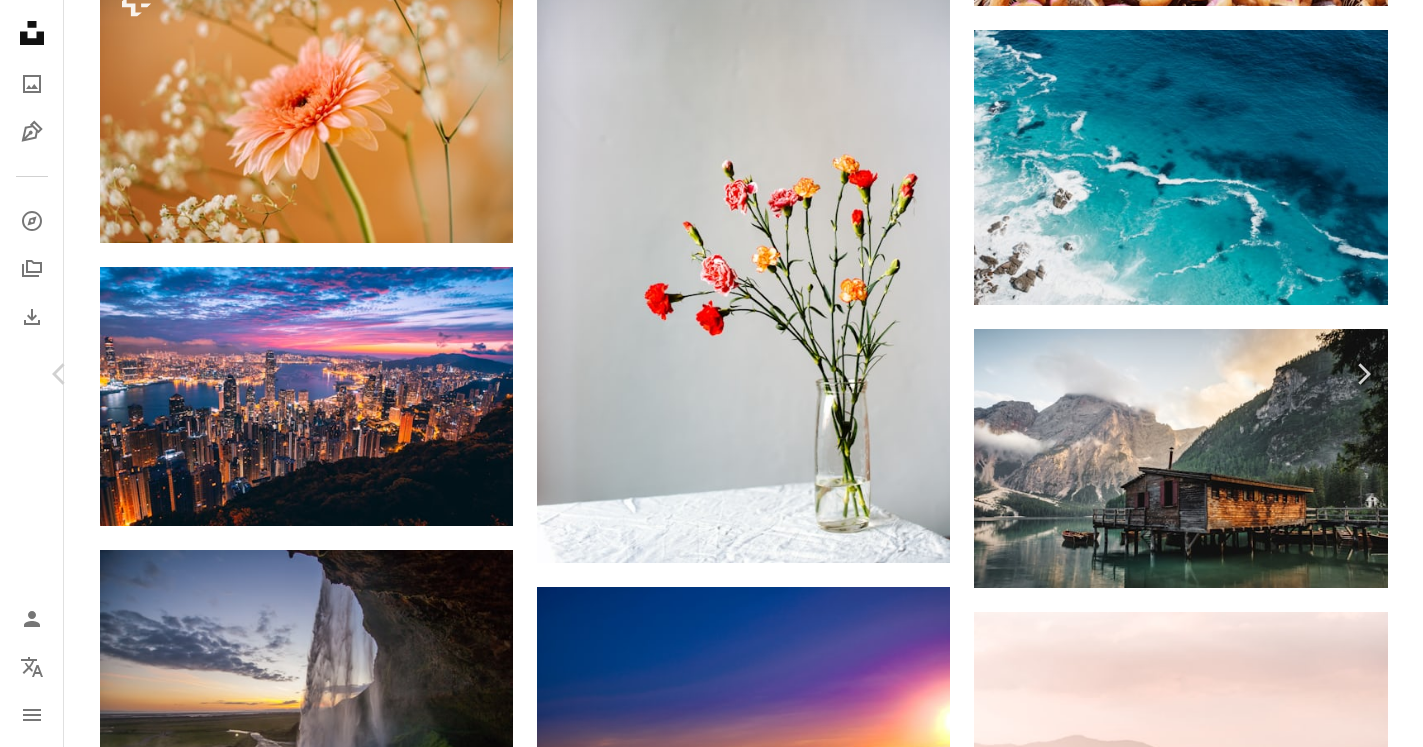 click on "Download free" at bounding box center (1174, 4861) 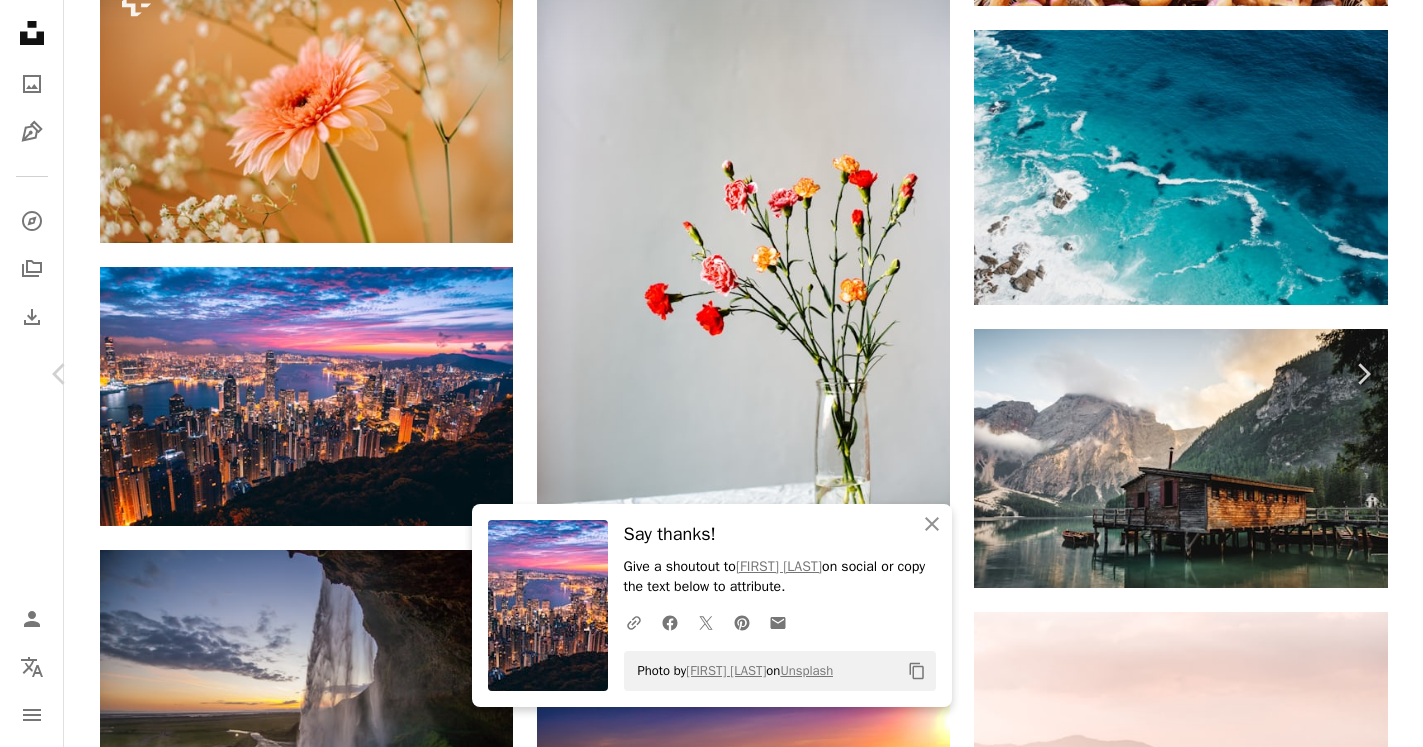 click on "An X shape" at bounding box center (20, 20) 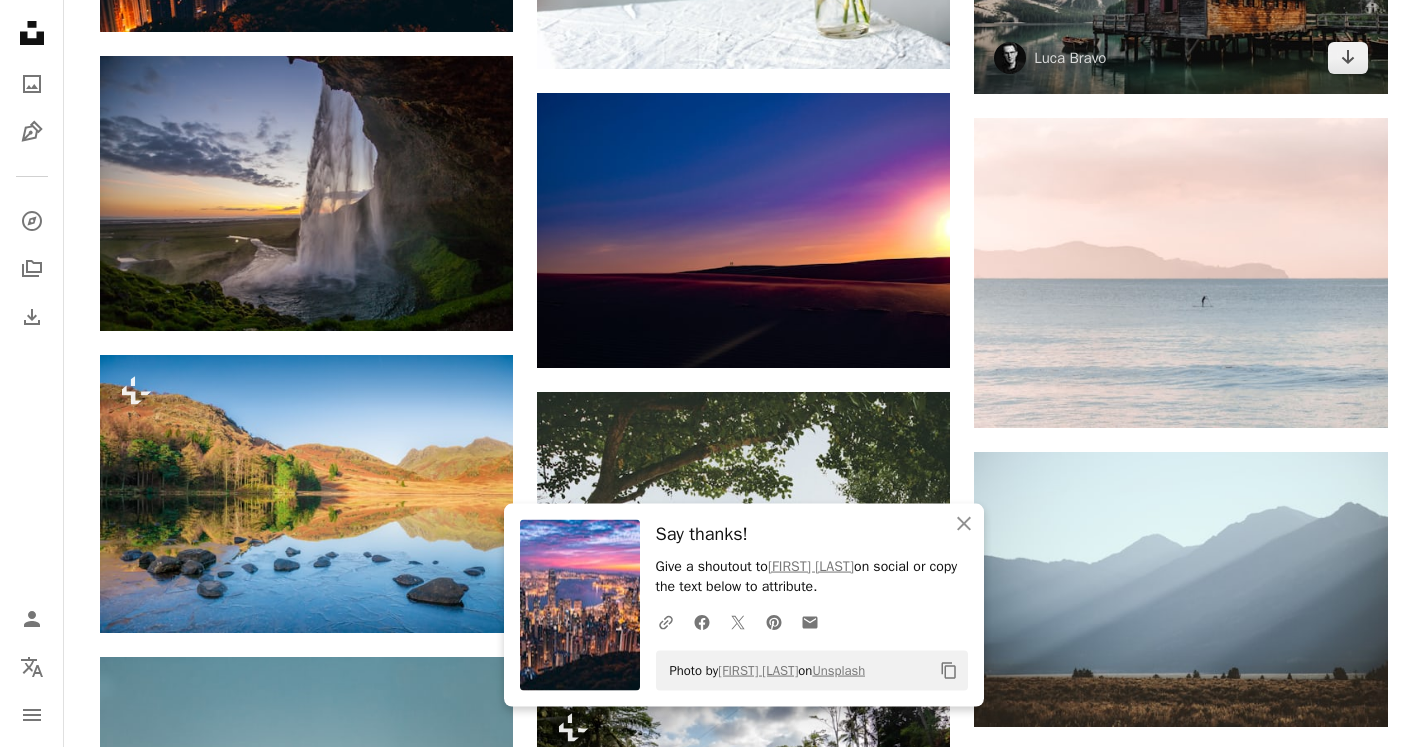 scroll, scrollTop: 29682, scrollLeft: 0, axis: vertical 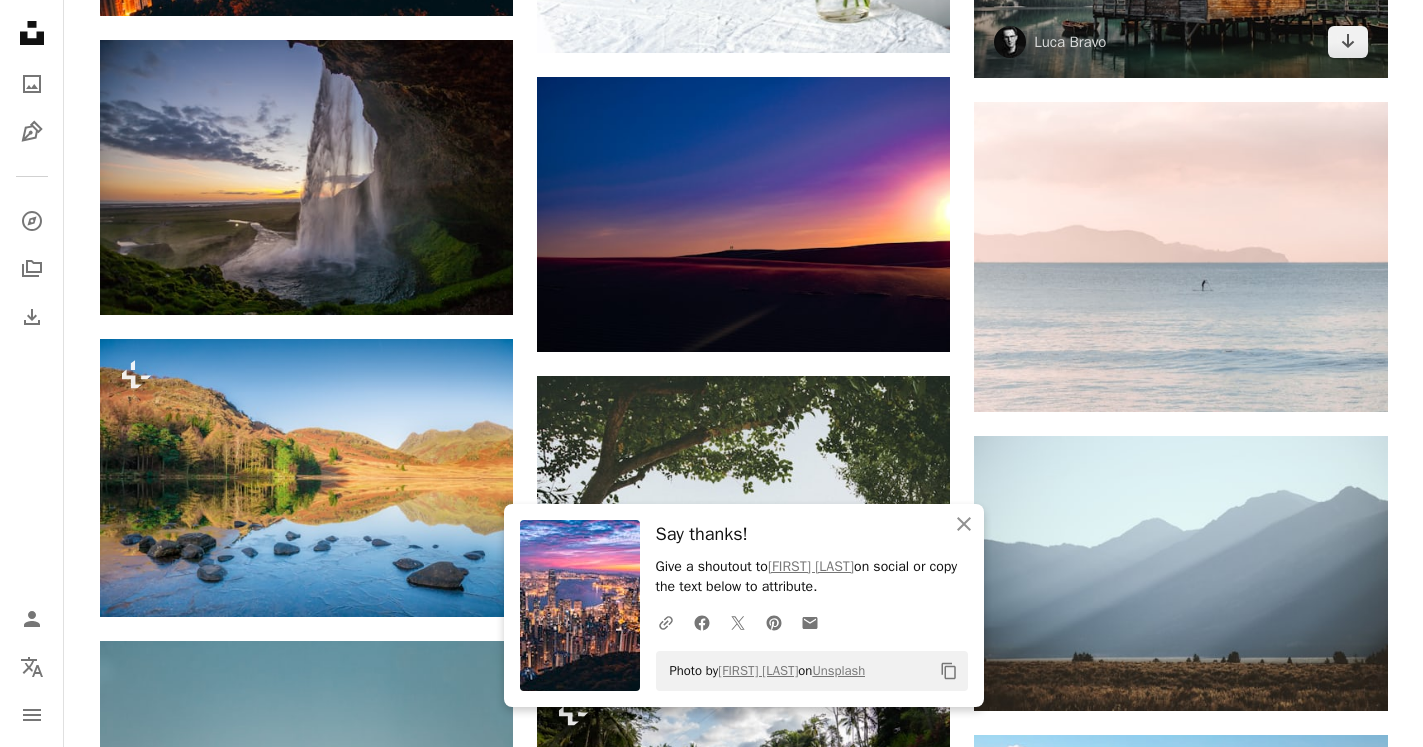 click at bounding box center [1180, -52] 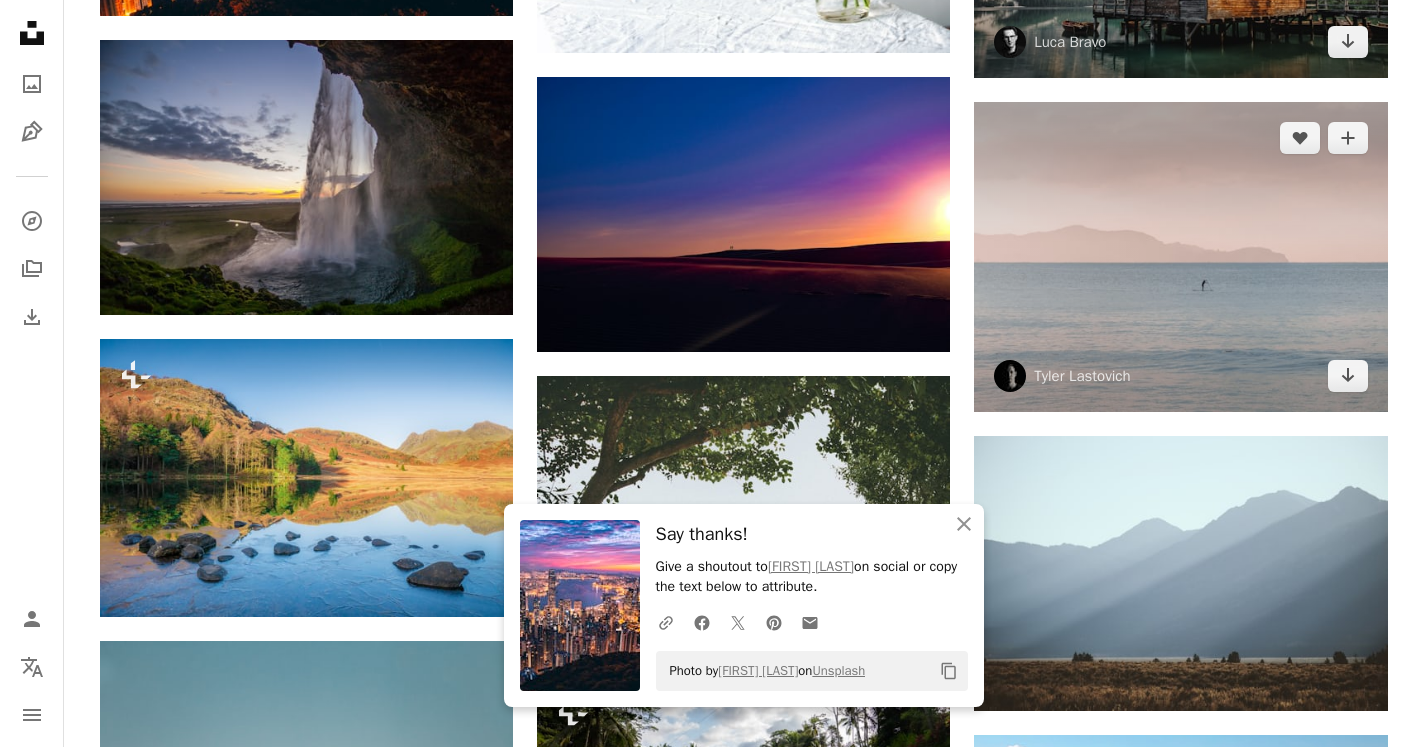 scroll, scrollTop: 29478, scrollLeft: 0, axis: vertical 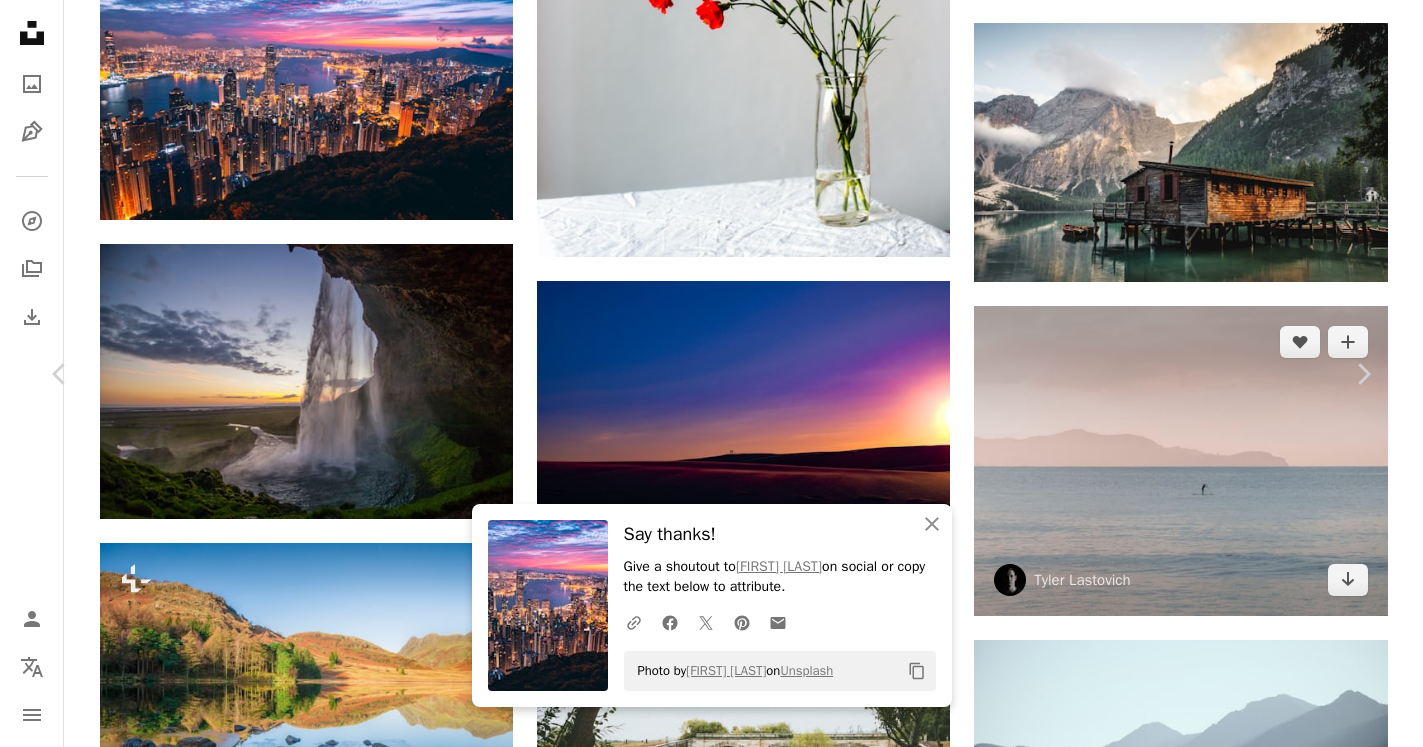 click on "Zoom in" at bounding box center [704, 4885] 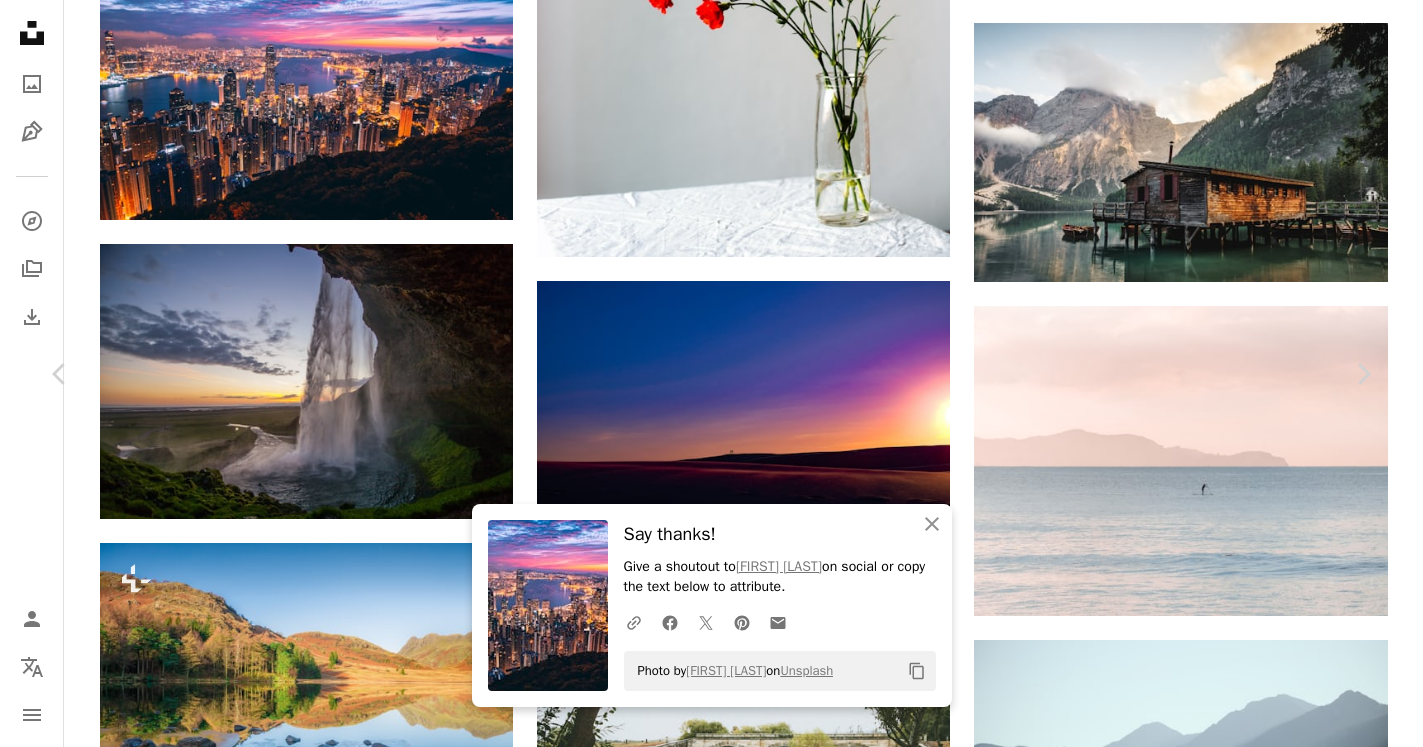 click on "Download free" at bounding box center (1174, 4554) 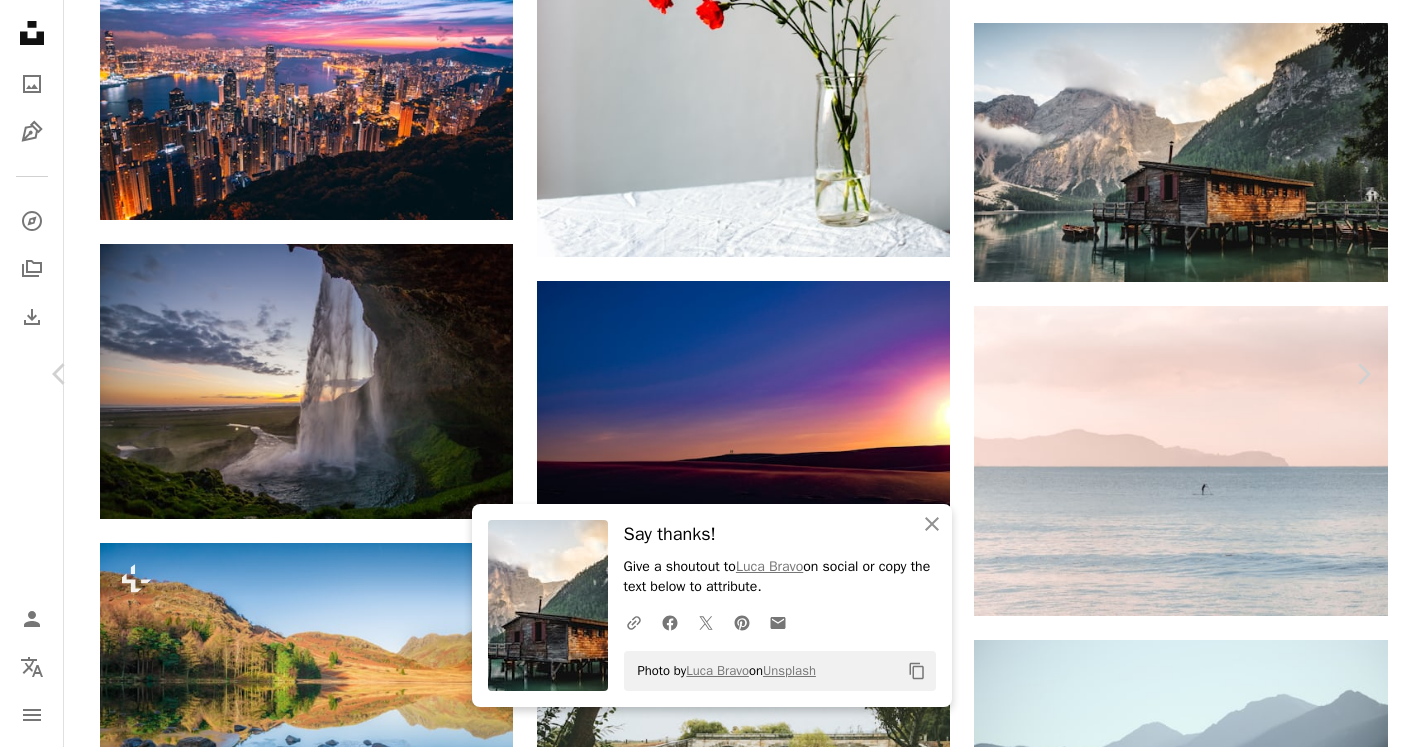 click on "An X shape" at bounding box center [20, 20] 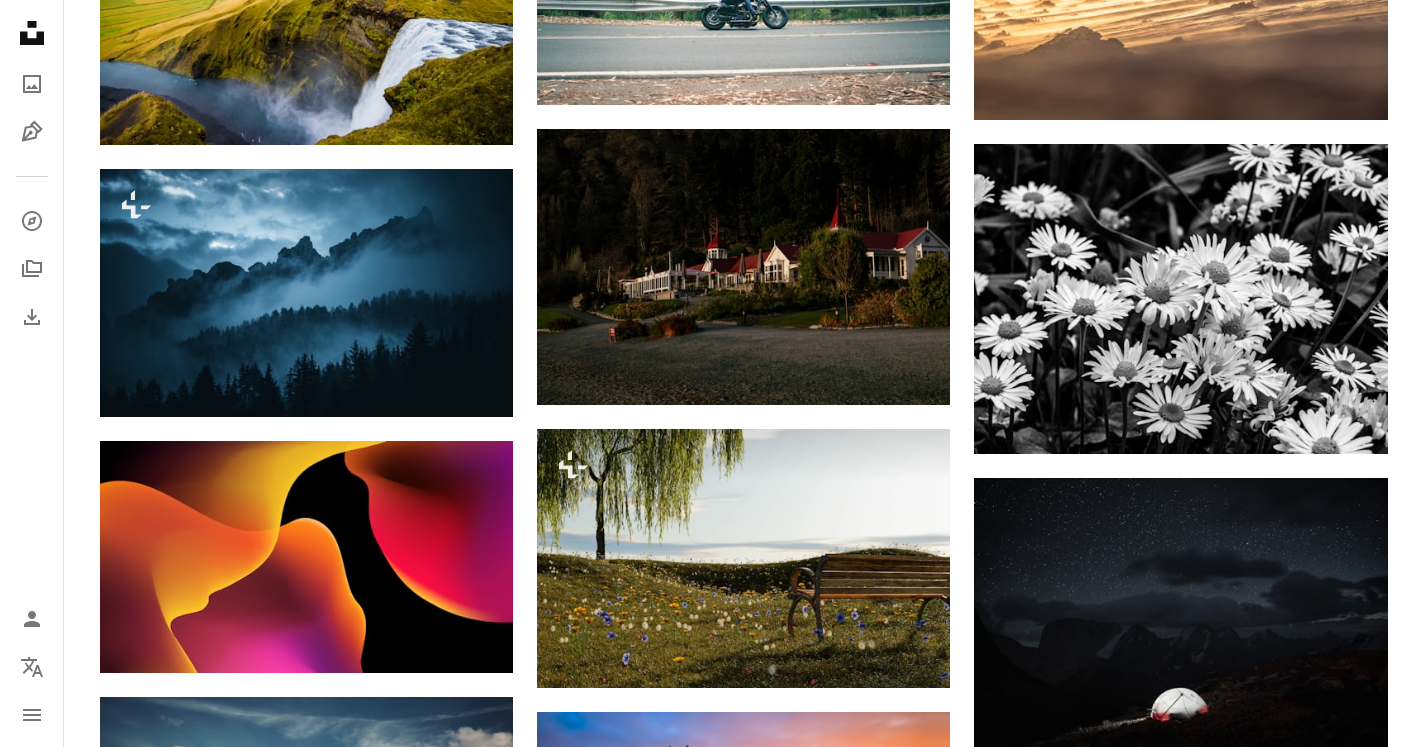 scroll, scrollTop: 39066, scrollLeft: 0, axis: vertical 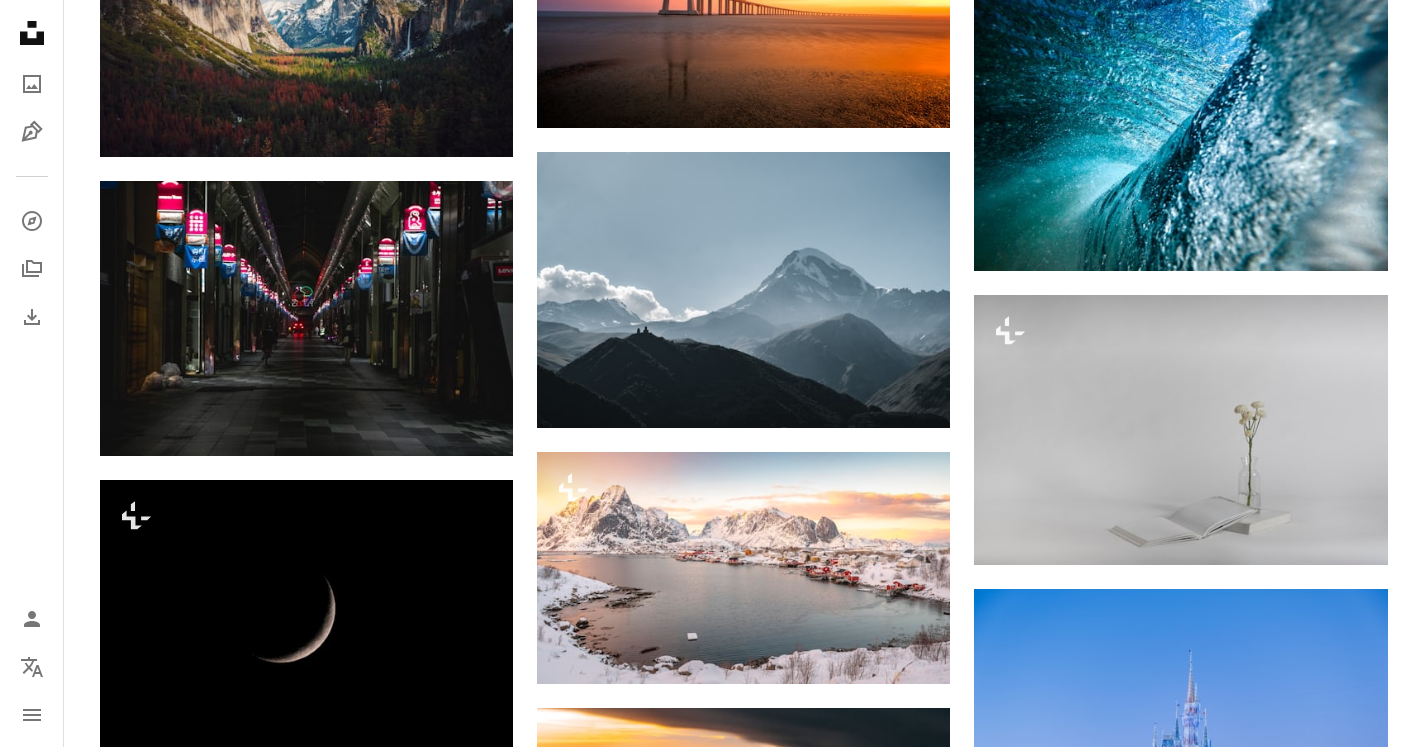 click on "[FIRST] [LAST]" at bounding box center (743, -18651) 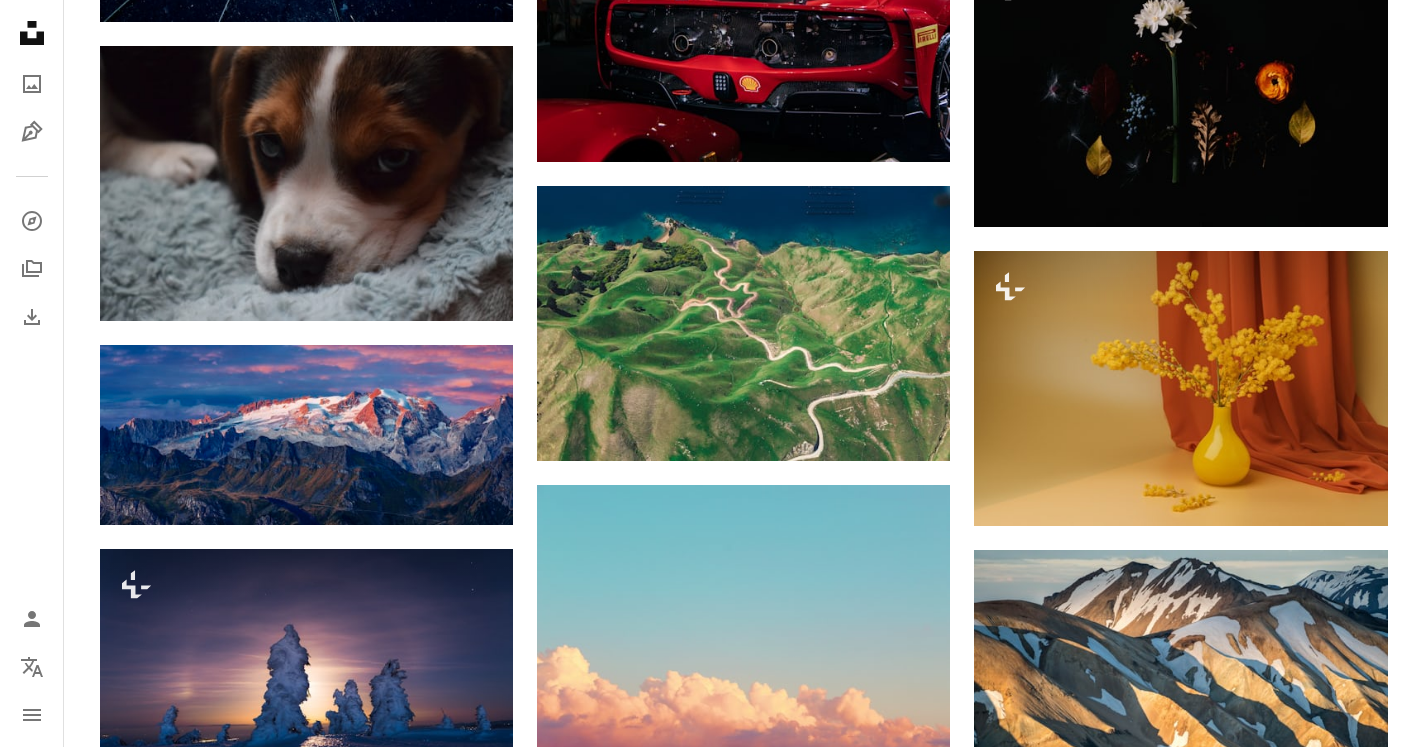 scroll, scrollTop: 49776, scrollLeft: 0, axis: vertical 